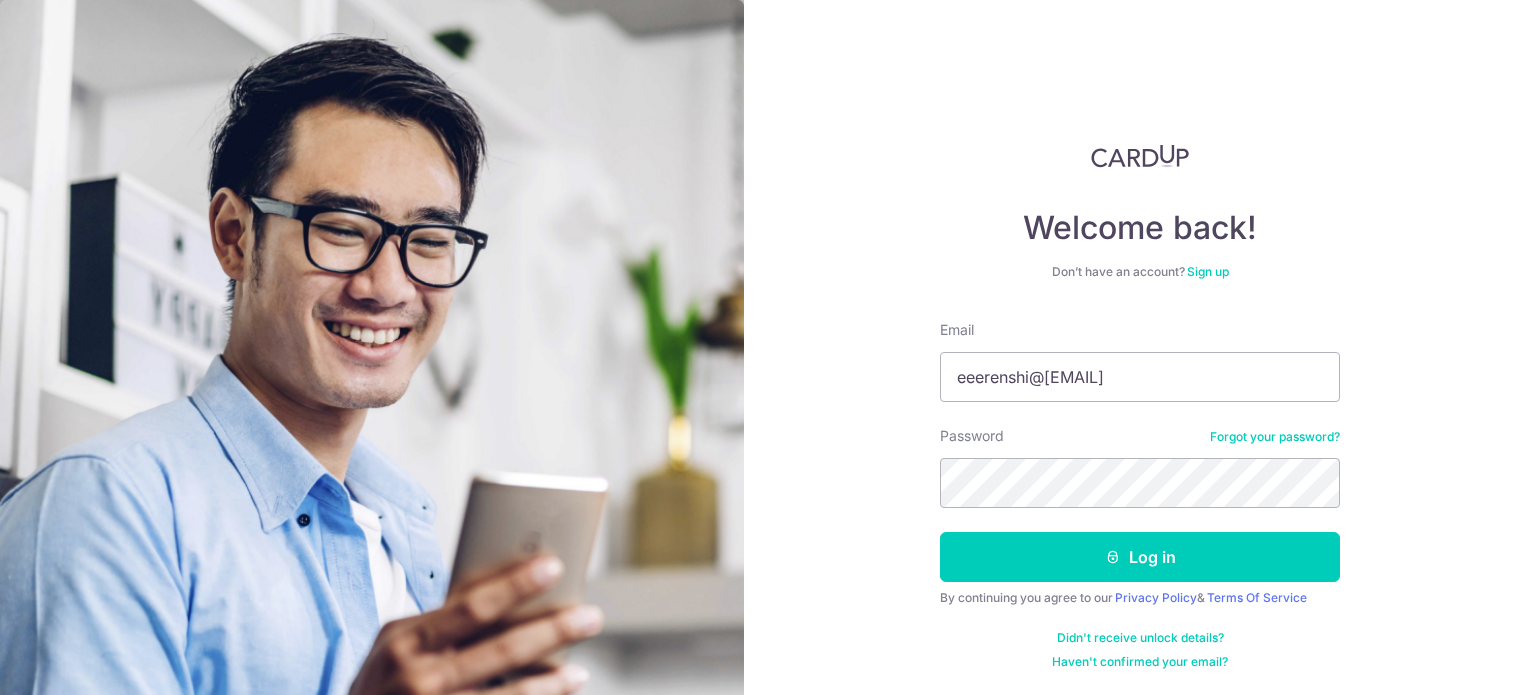 scroll, scrollTop: 0, scrollLeft: 0, axis: both 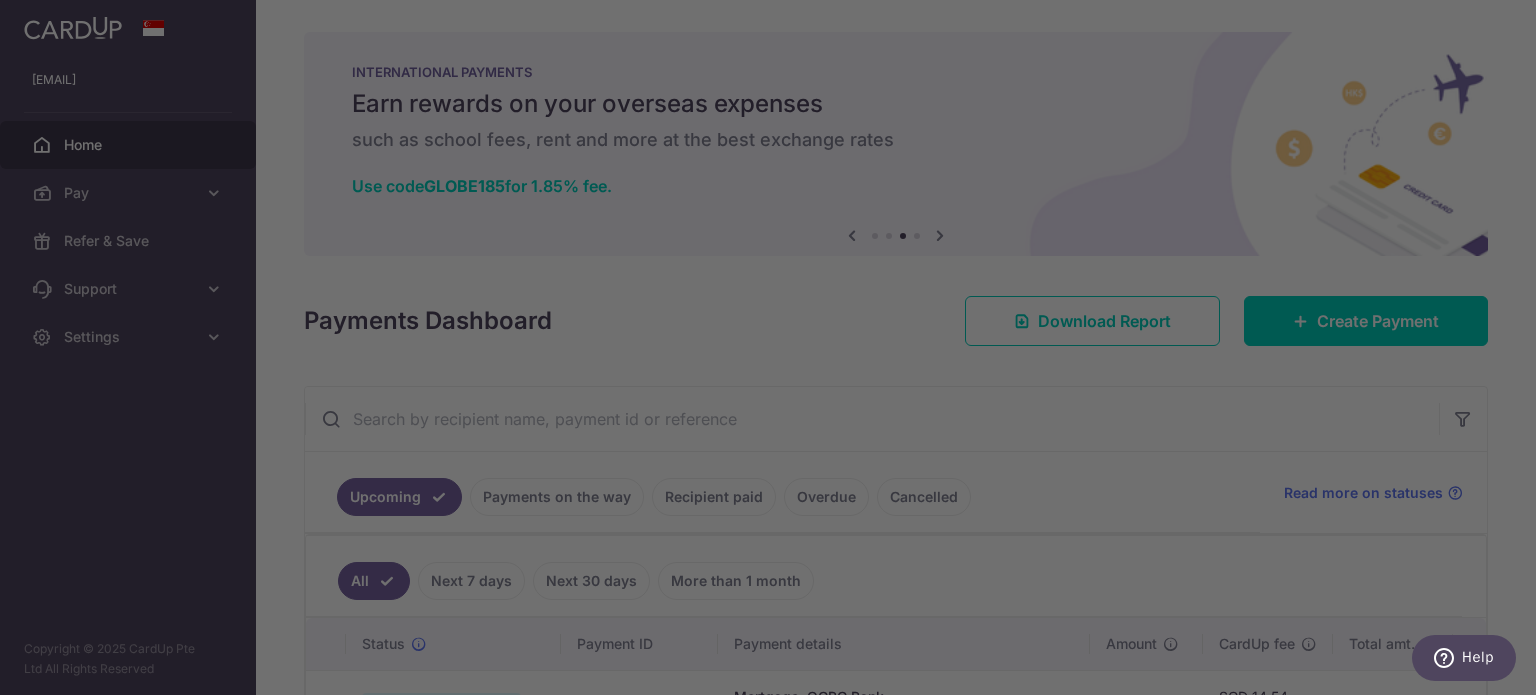click at bounding box center (775, 351) 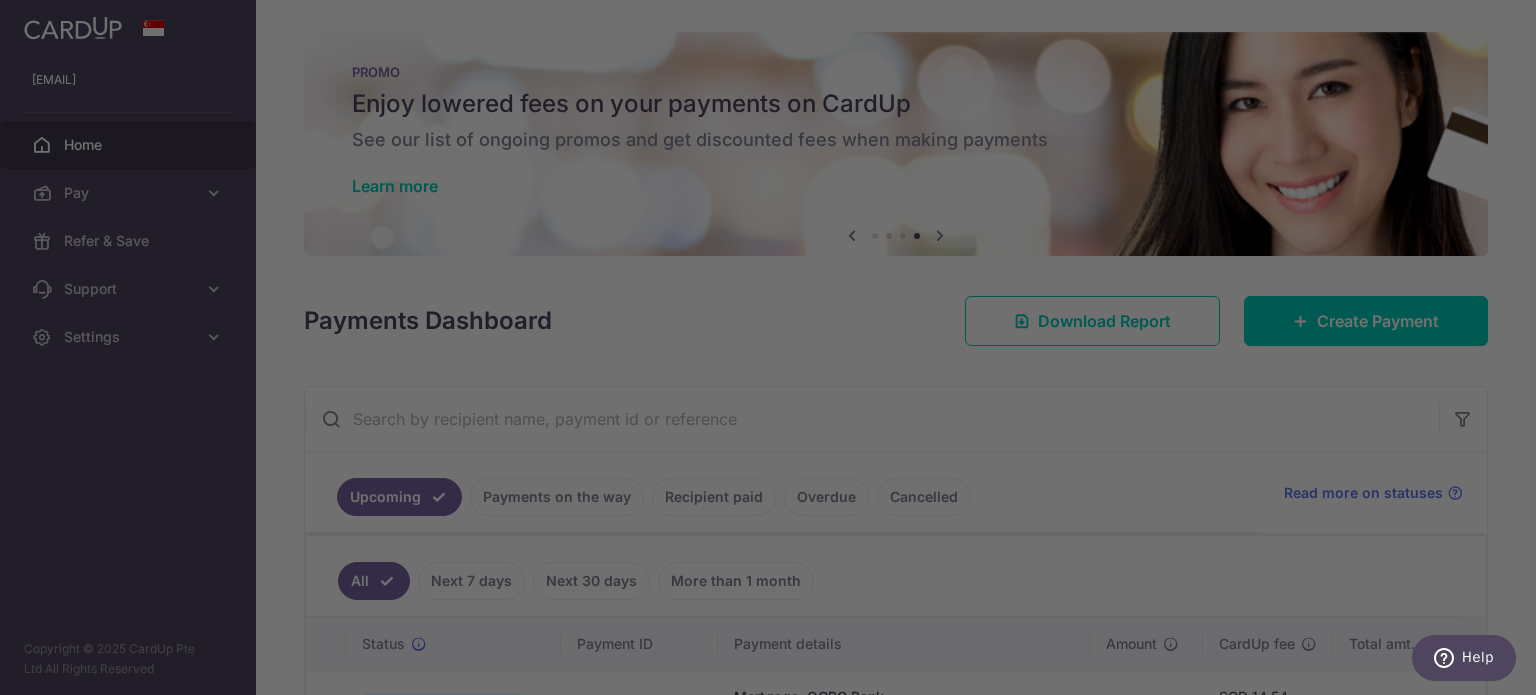 click at bounding box center (775, 351) 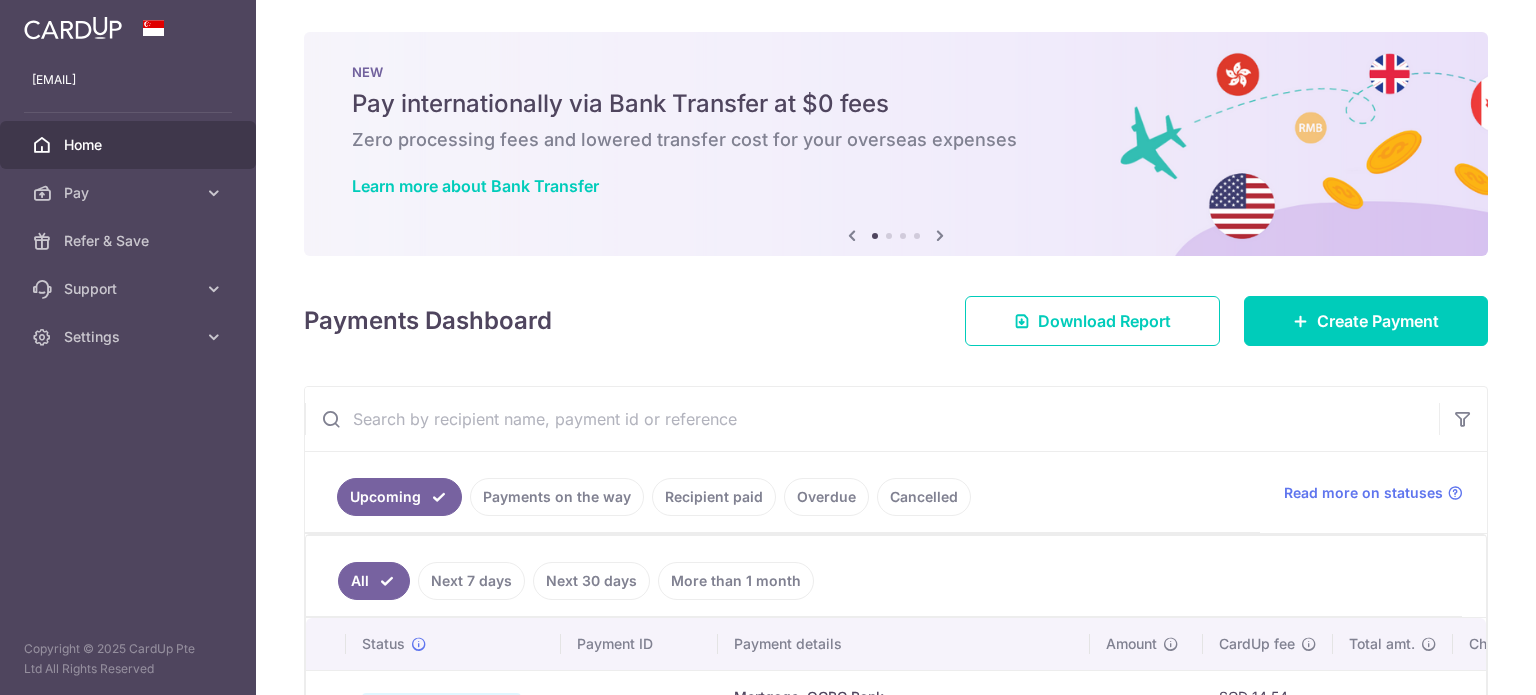 scroll, scrollTop: 0, scrollLeft: 0, axis: both 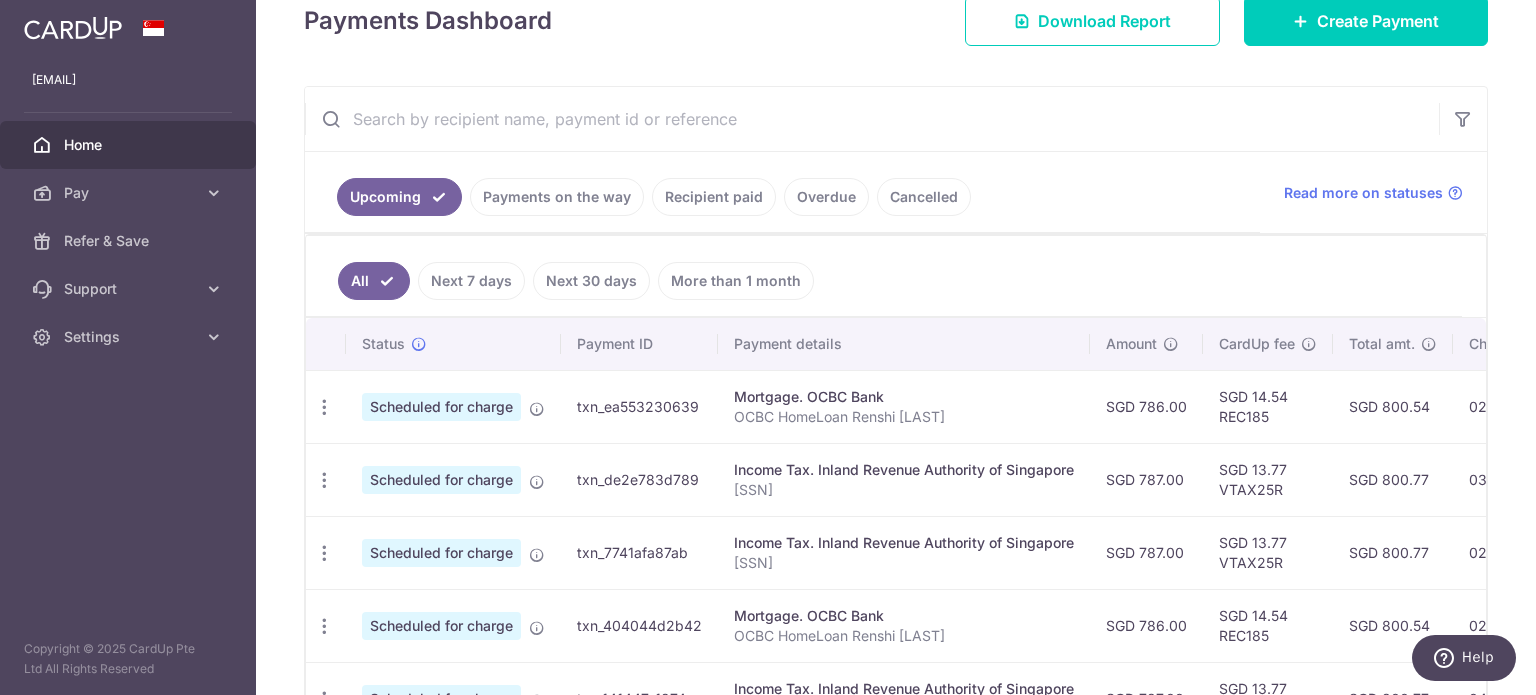 drag, startPoint x: 871, startPoint y: 468, endPoint x: 958, endPoint y: 479, distance: 87.69264 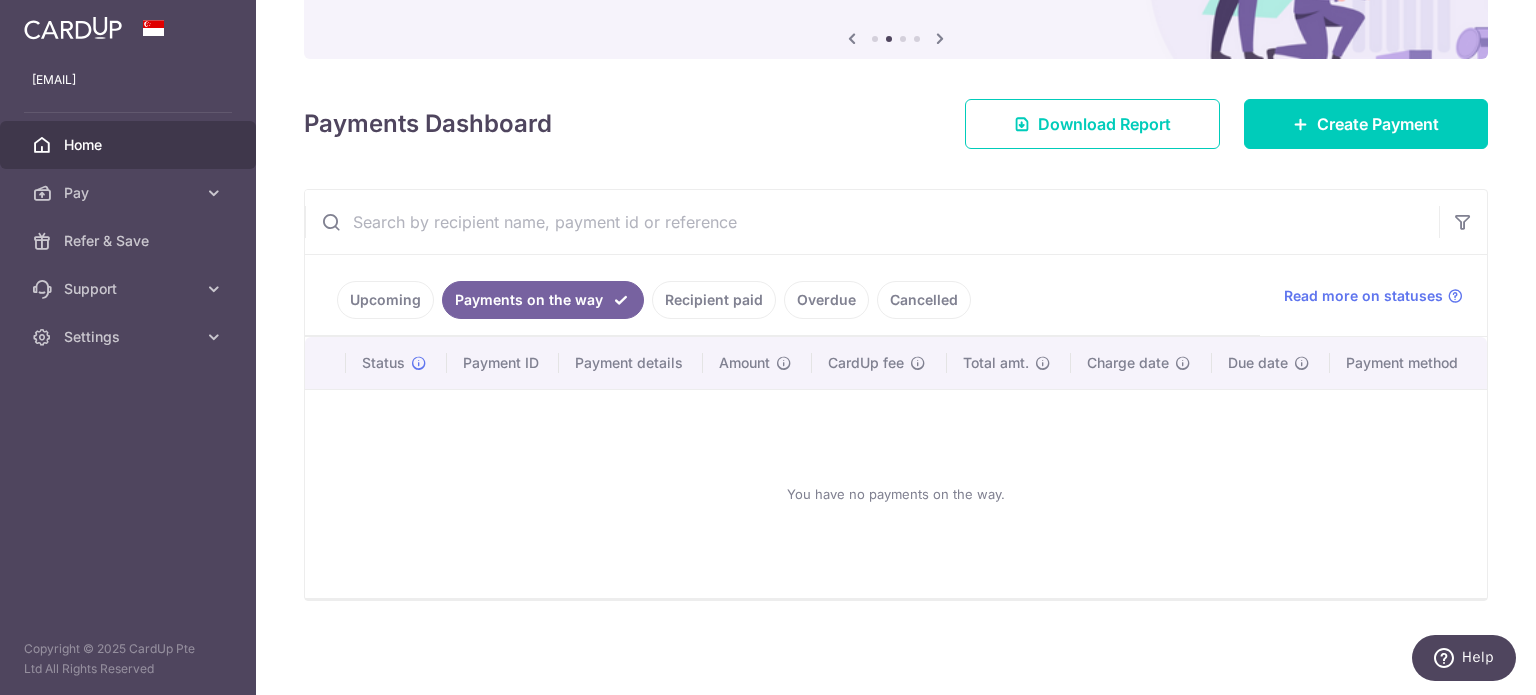 scroll, scrollTop: 194, scrollLeft: 0, axis: vertical 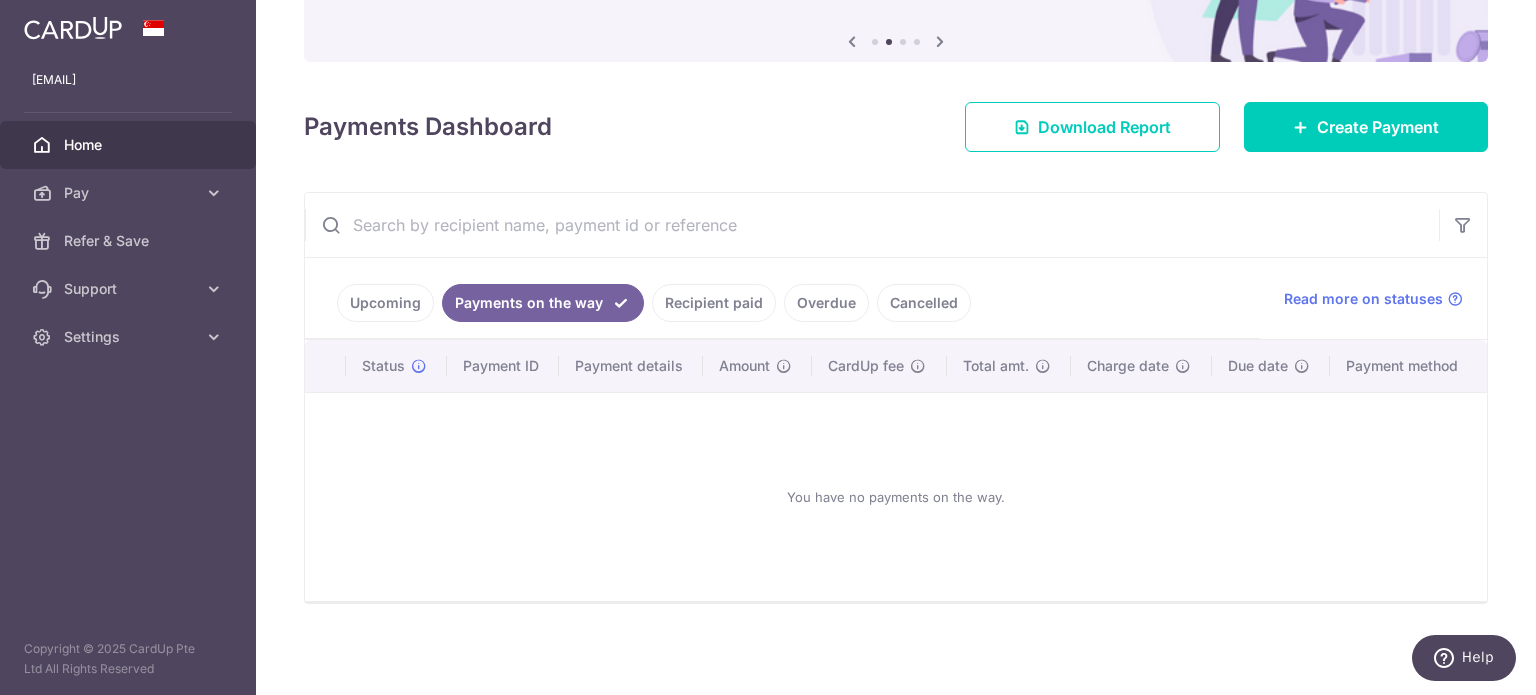 click on "Upcoming" at bounding box center (385, 303) 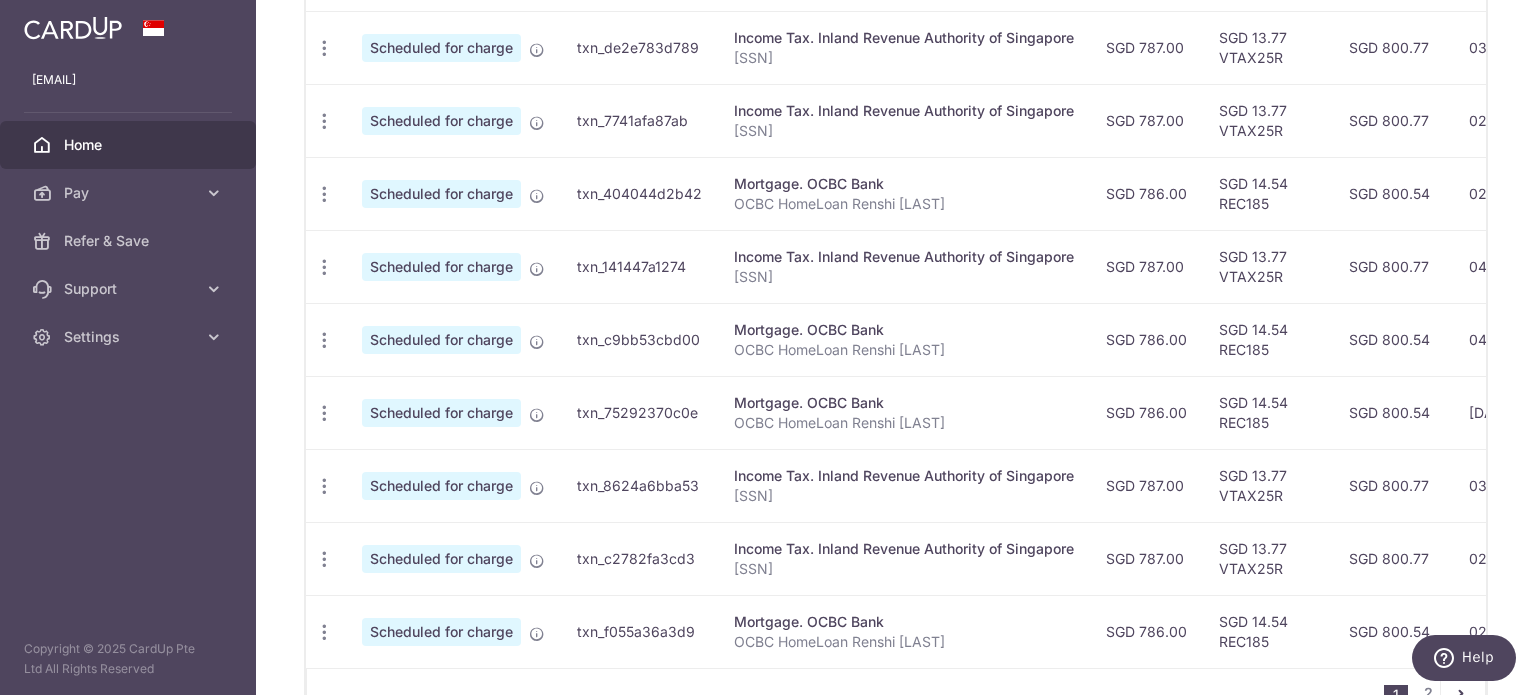 scroll, scrollTop: 856, scrollLeft: 0, axis: vertical 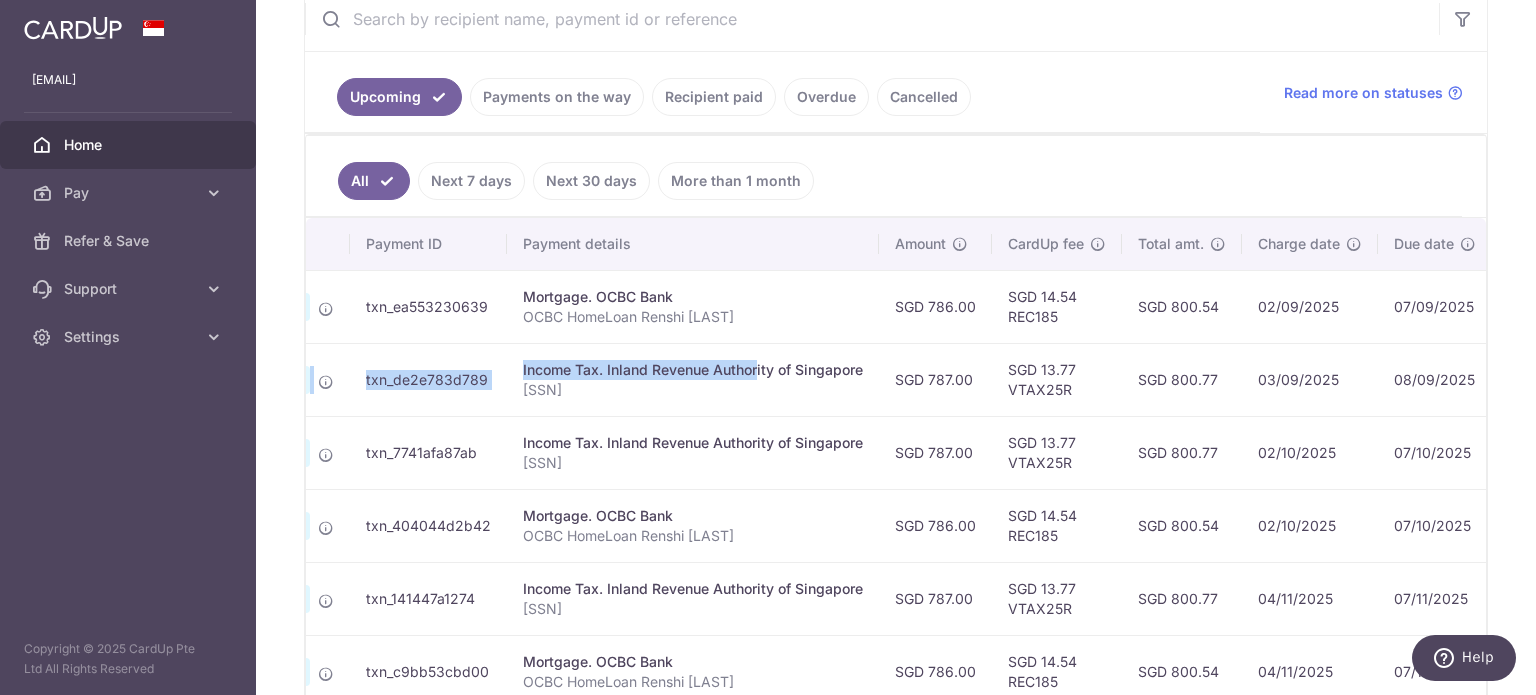 drag, startPoint x: 528, startPoint y: 365, endPoint x: 321, endPoint y: 361, distance: 207.03865 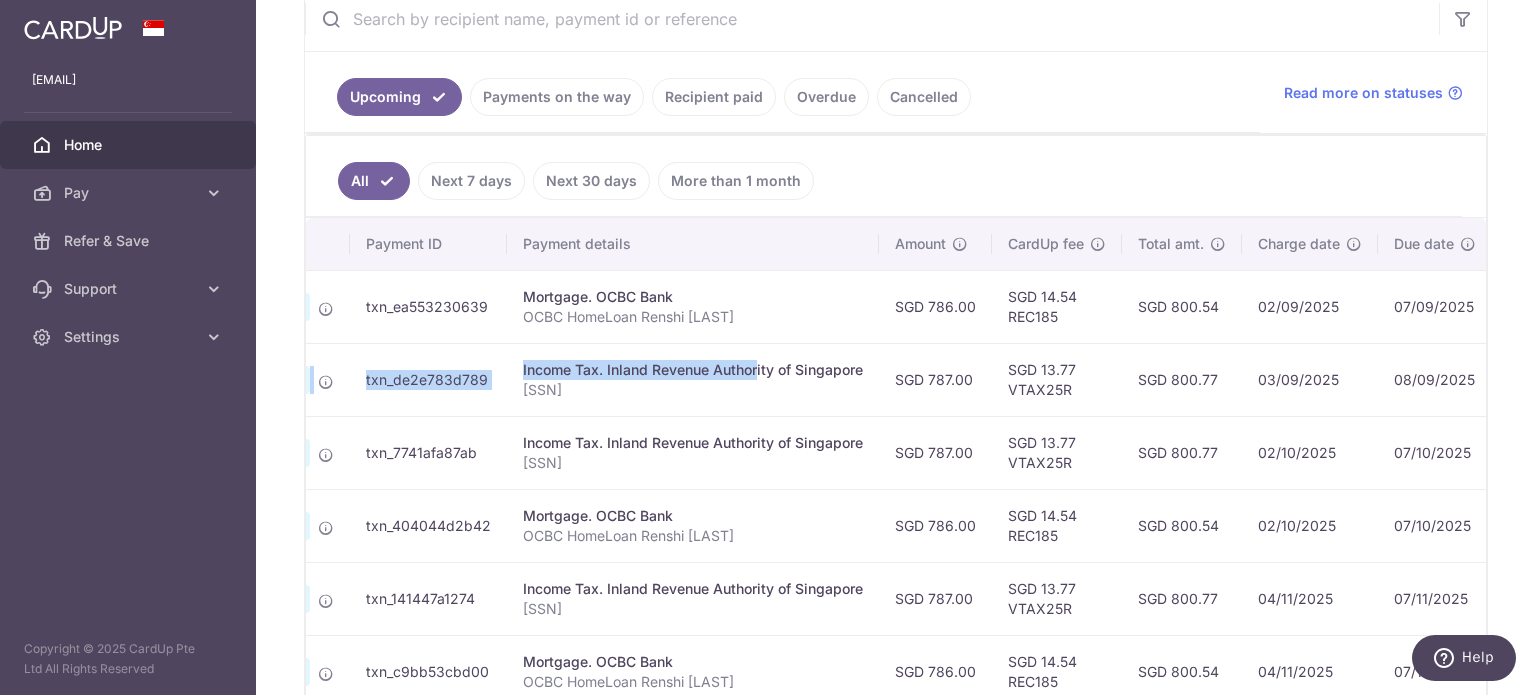 scroll, scrollTop: 0, scrollLeft: 179, axis: horizontal 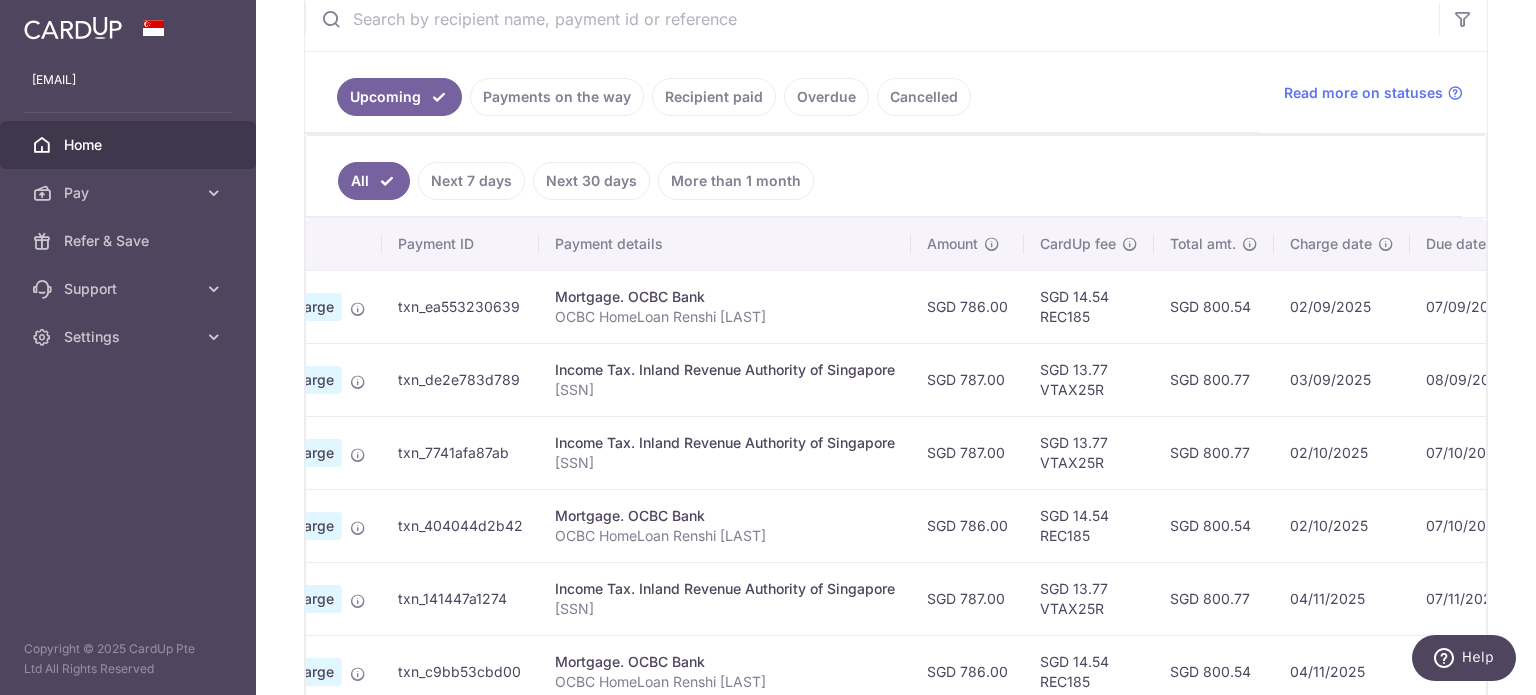 click on "S8579380B" at bounding box center (725, 390) 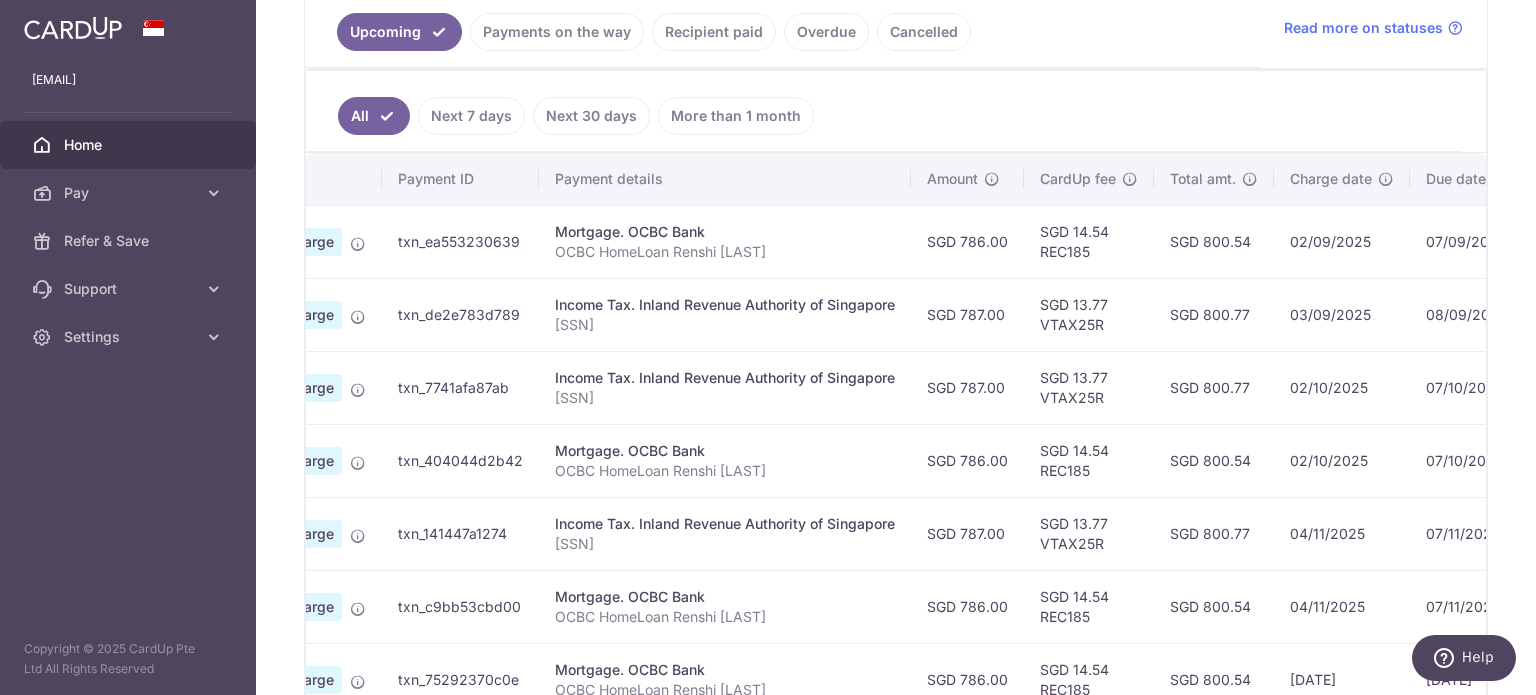scroll, scrollTop: 500, scrollLeft: 0, axis: vertical 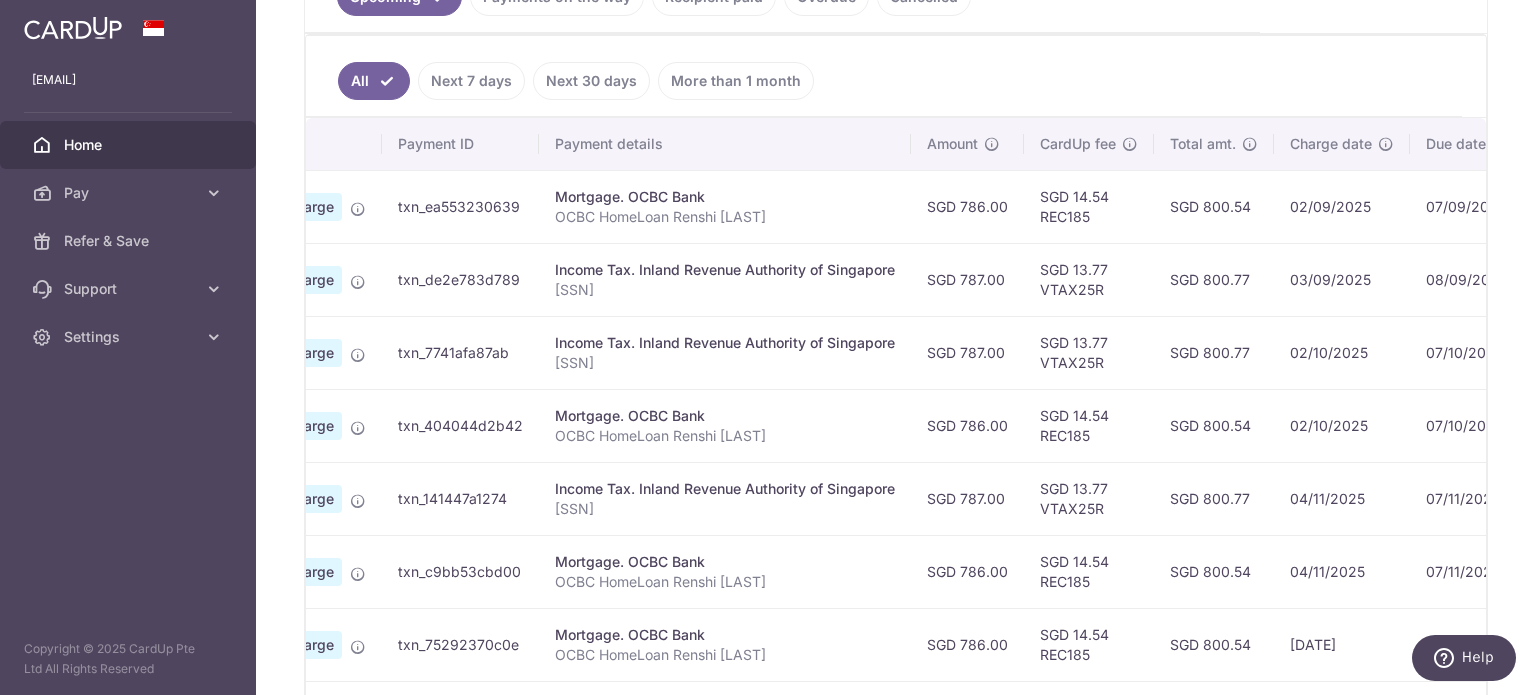 drag, startPoint x: 1130, startPoint y: 511, endPoint x: 1000, endPoint y: 479, distance: 133.88054 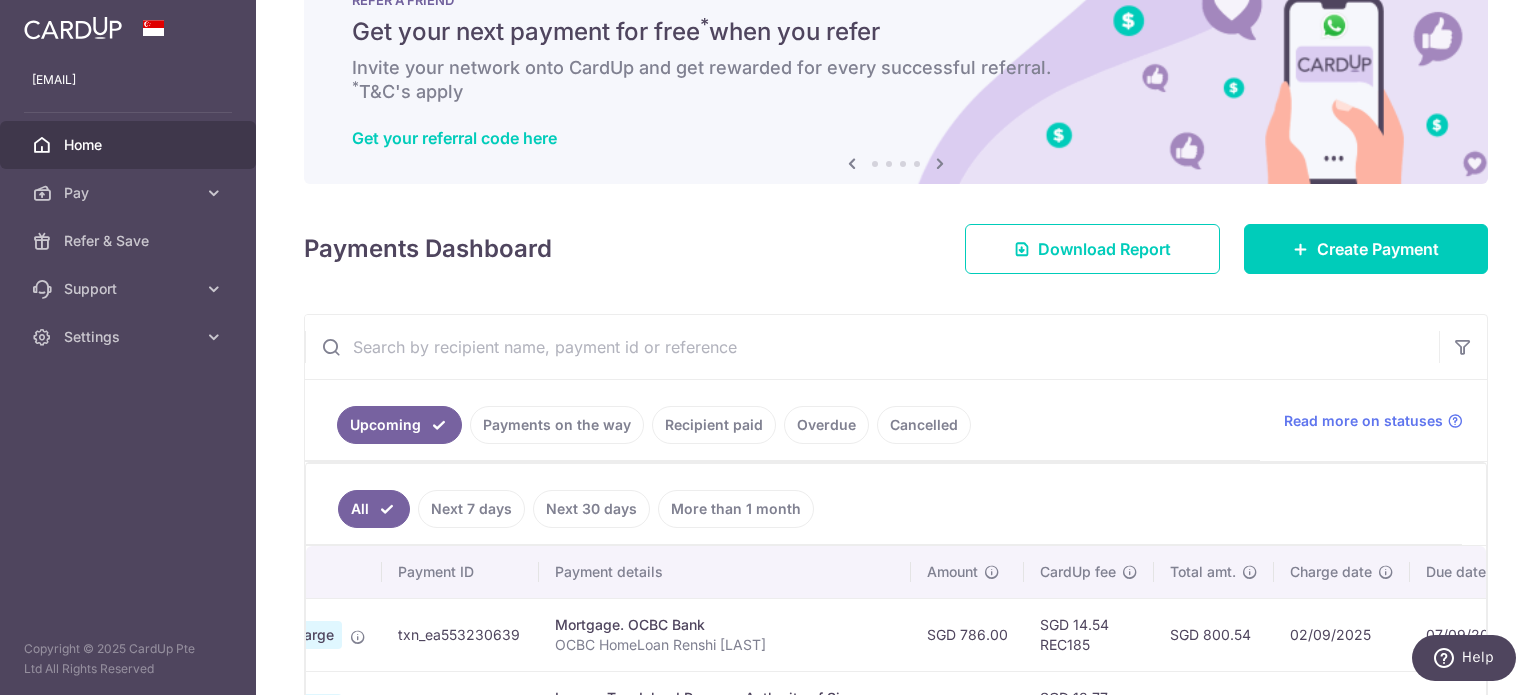 scroll, scrollTop: 0, scrollLeft: 0, axis: both 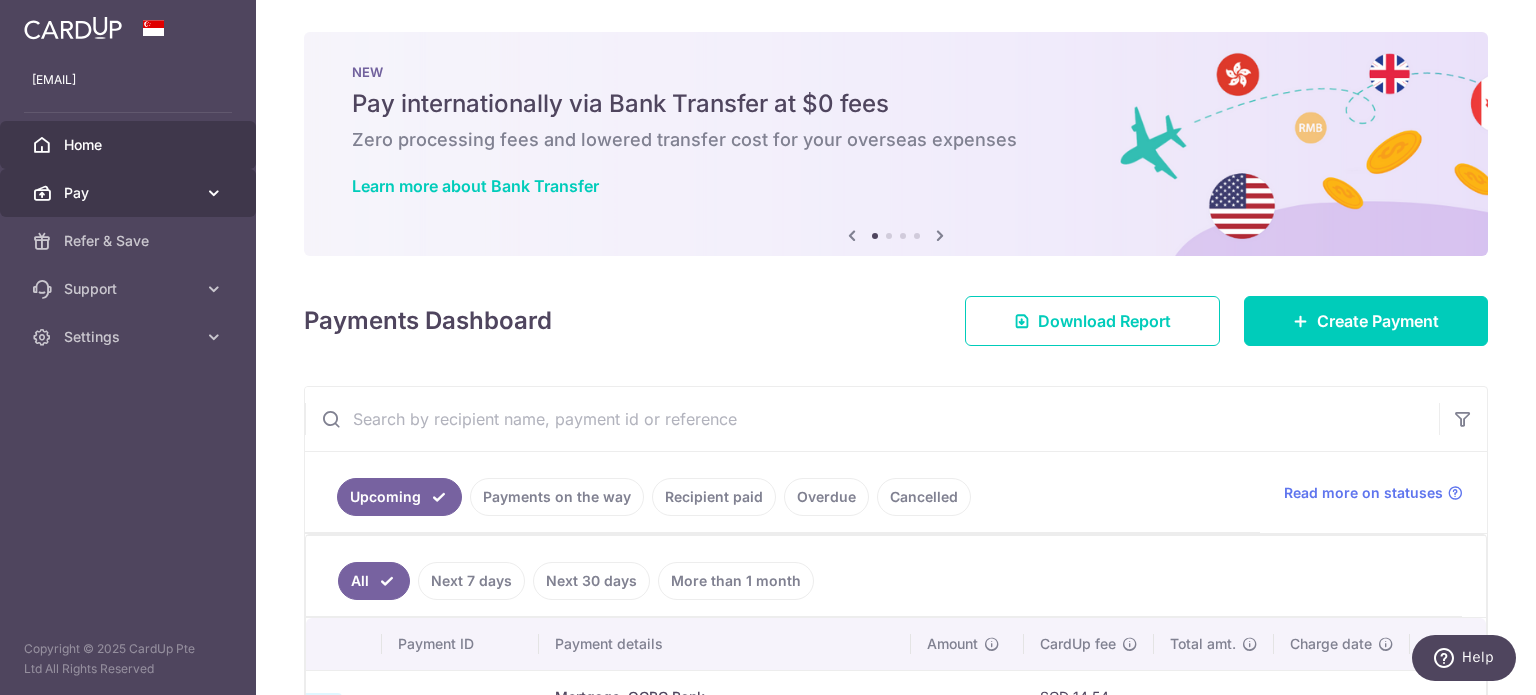 click on "Pay" at bounding box center (130, 193) 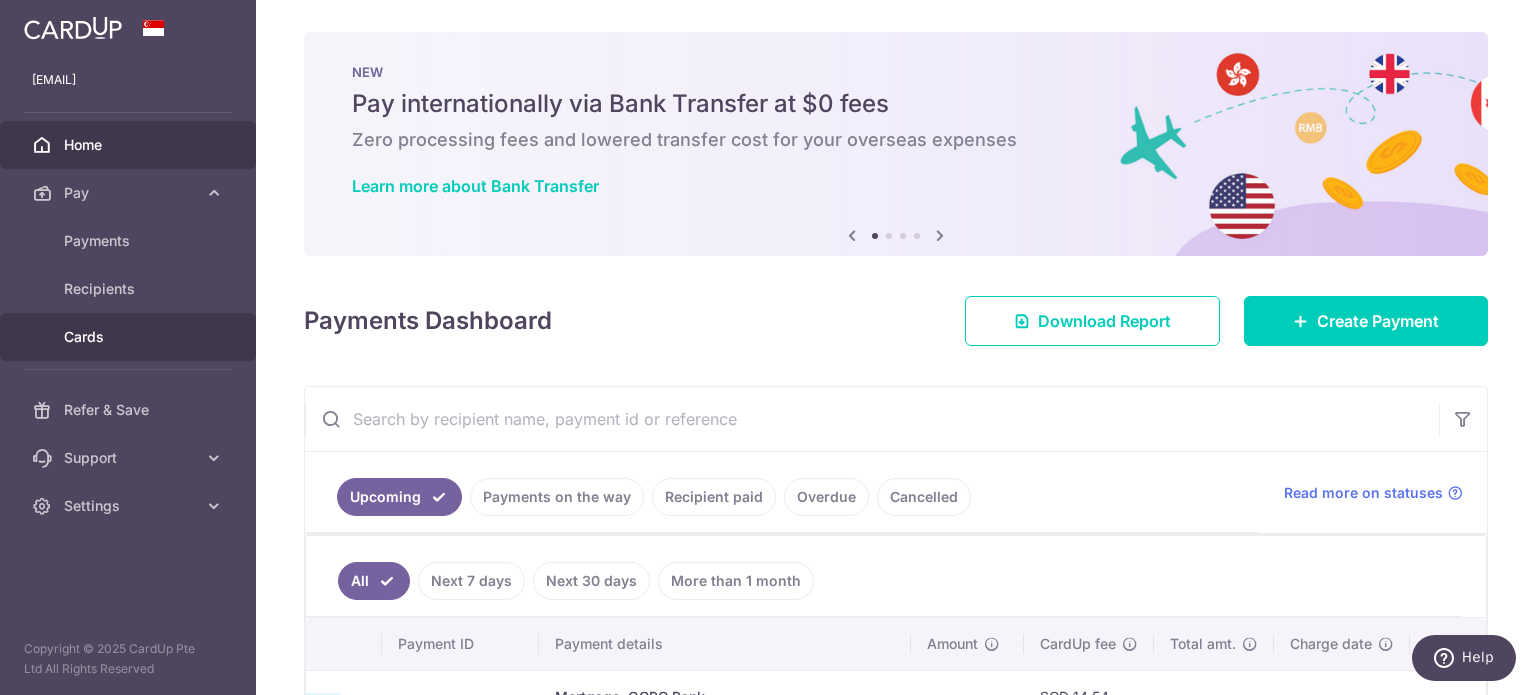 click on "Cards" at bounding box center [130, 337] 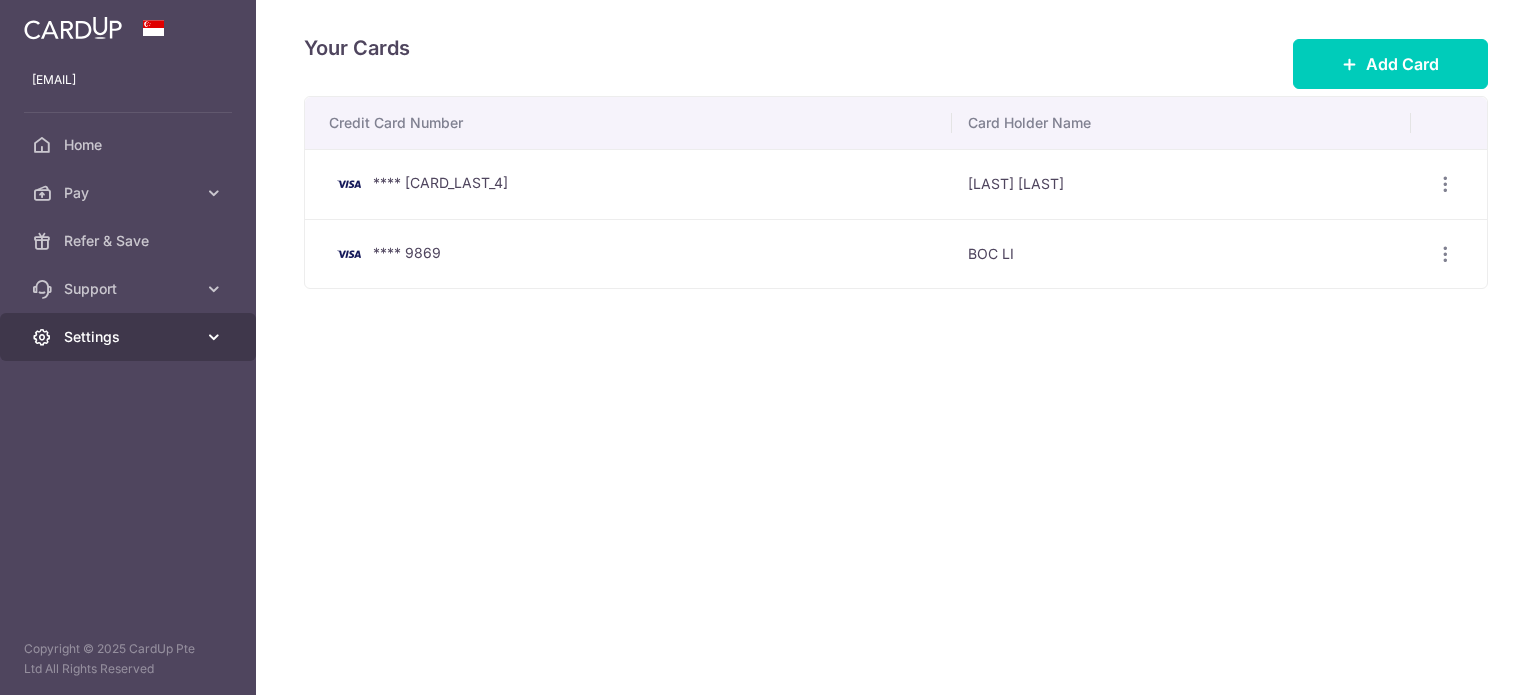 scroll, scrollTop: 0, scrollLeft: 0, axis: both 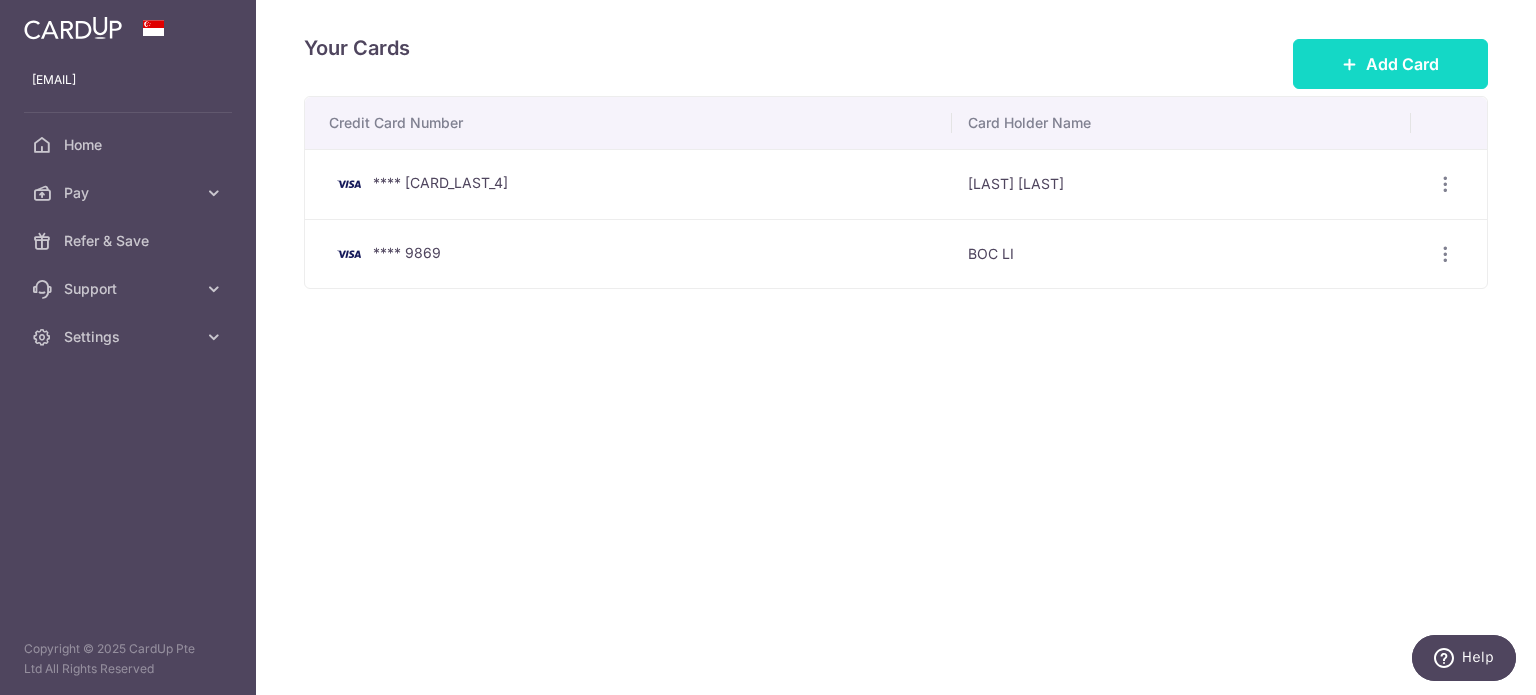 click on "Add Card" at bounding box center [1402, 64] 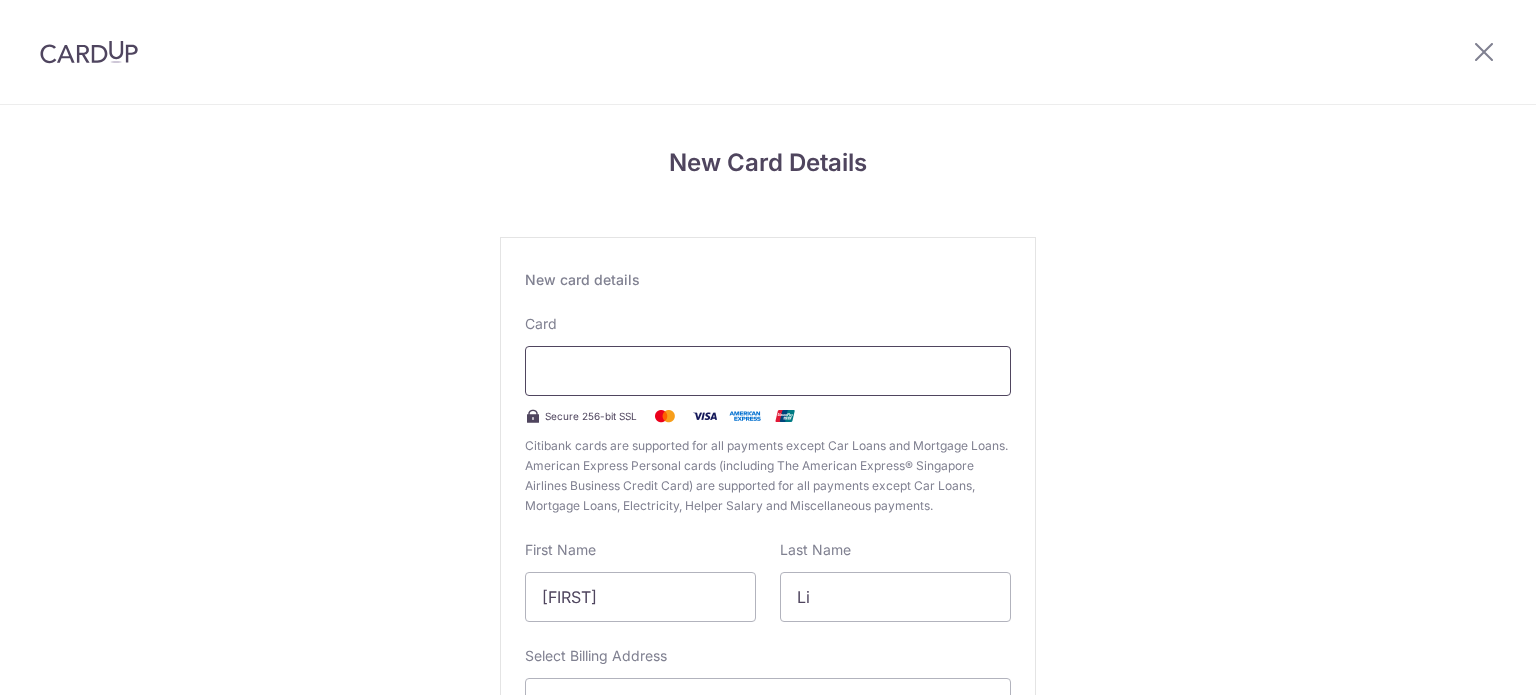scroll, scrollTop: 0, scrollLeft: 0, axis: both 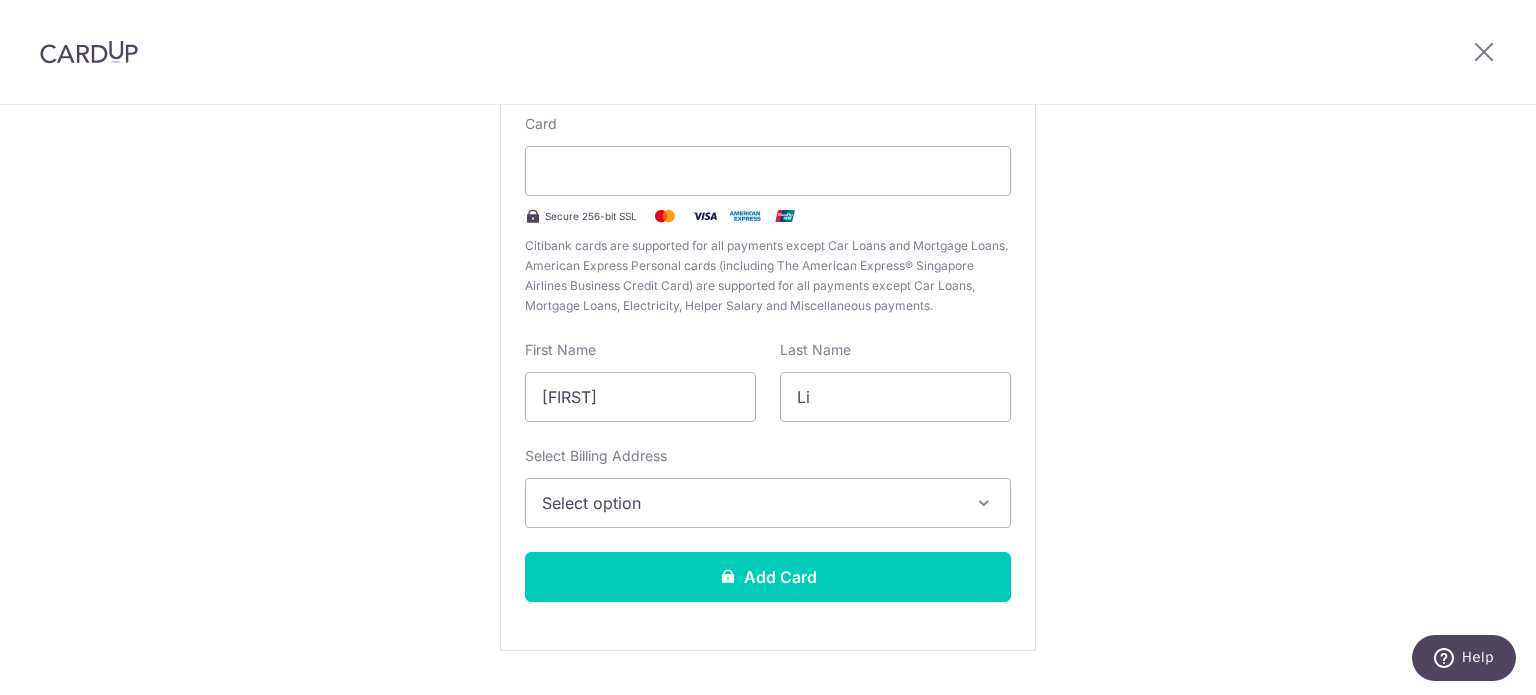 click on "Select option" at bounding box center (750, 503) 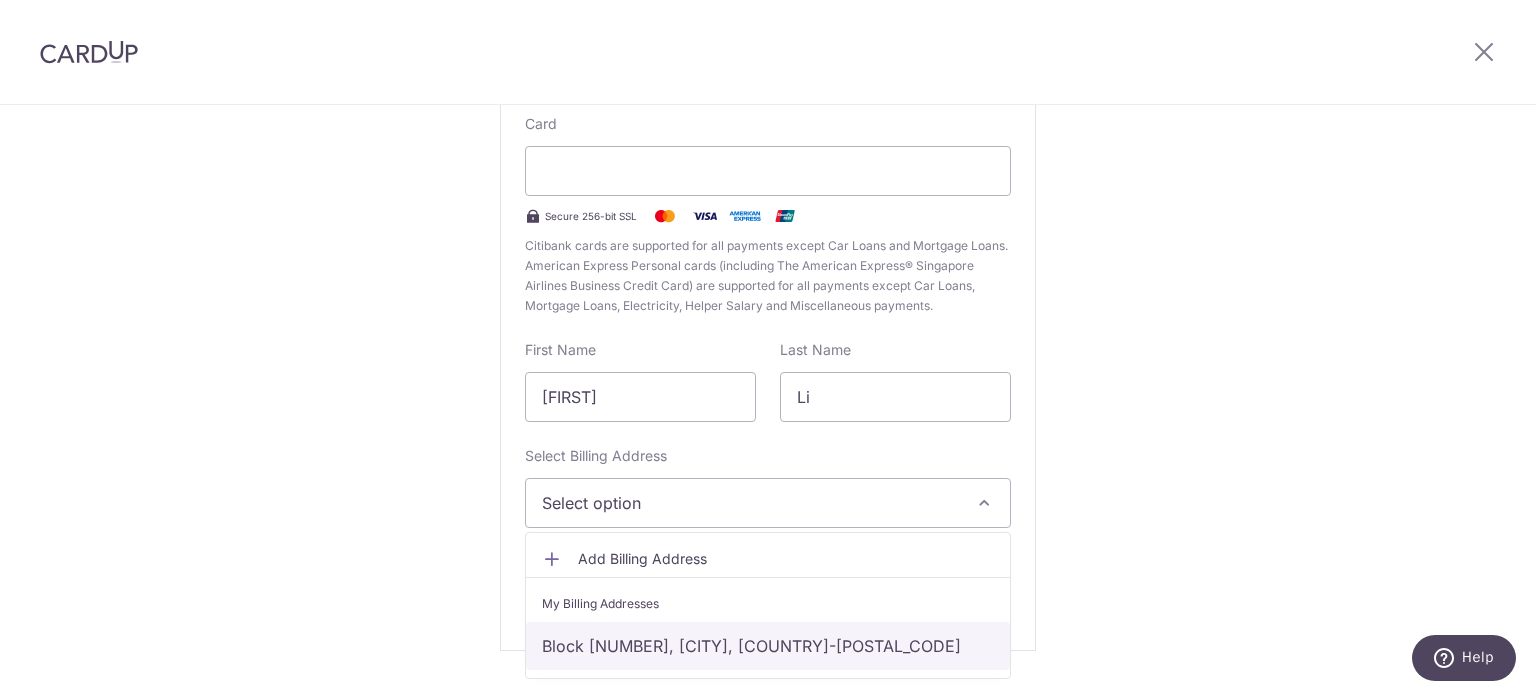 click on "Block 529, Singapore, Singapore-640529" at bounding box center [768, 646] 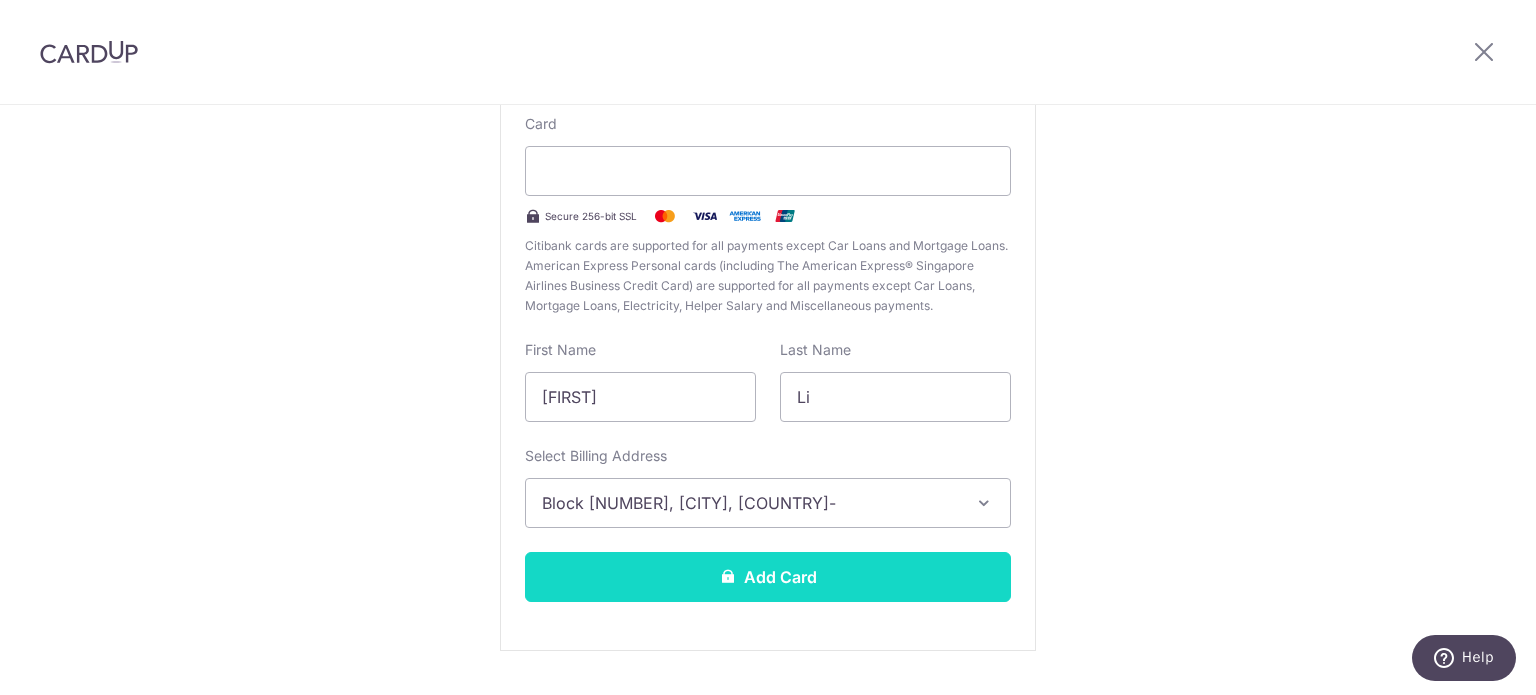 click on "Add Card" at bounding box center [768, 577] 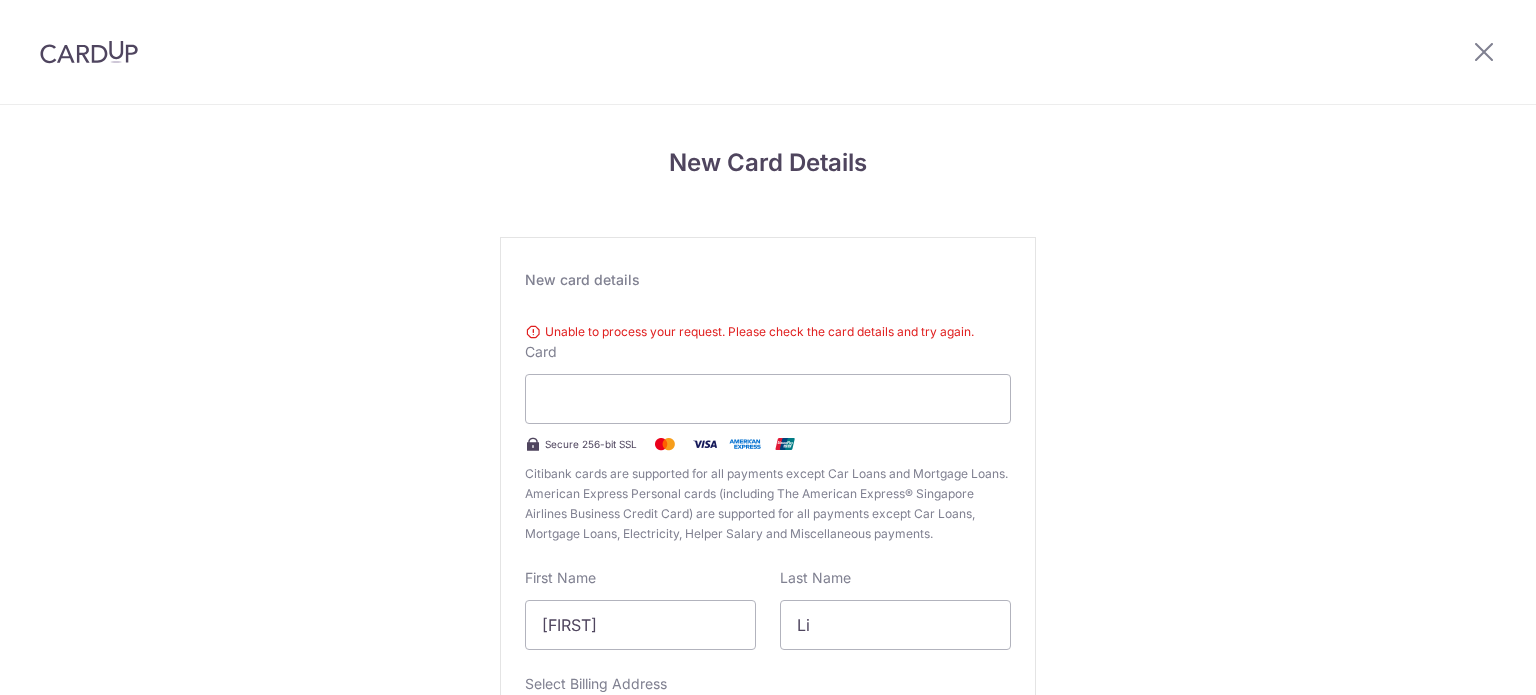 scroll, scrollTop: 0, scrollLeft: 0, axis: both 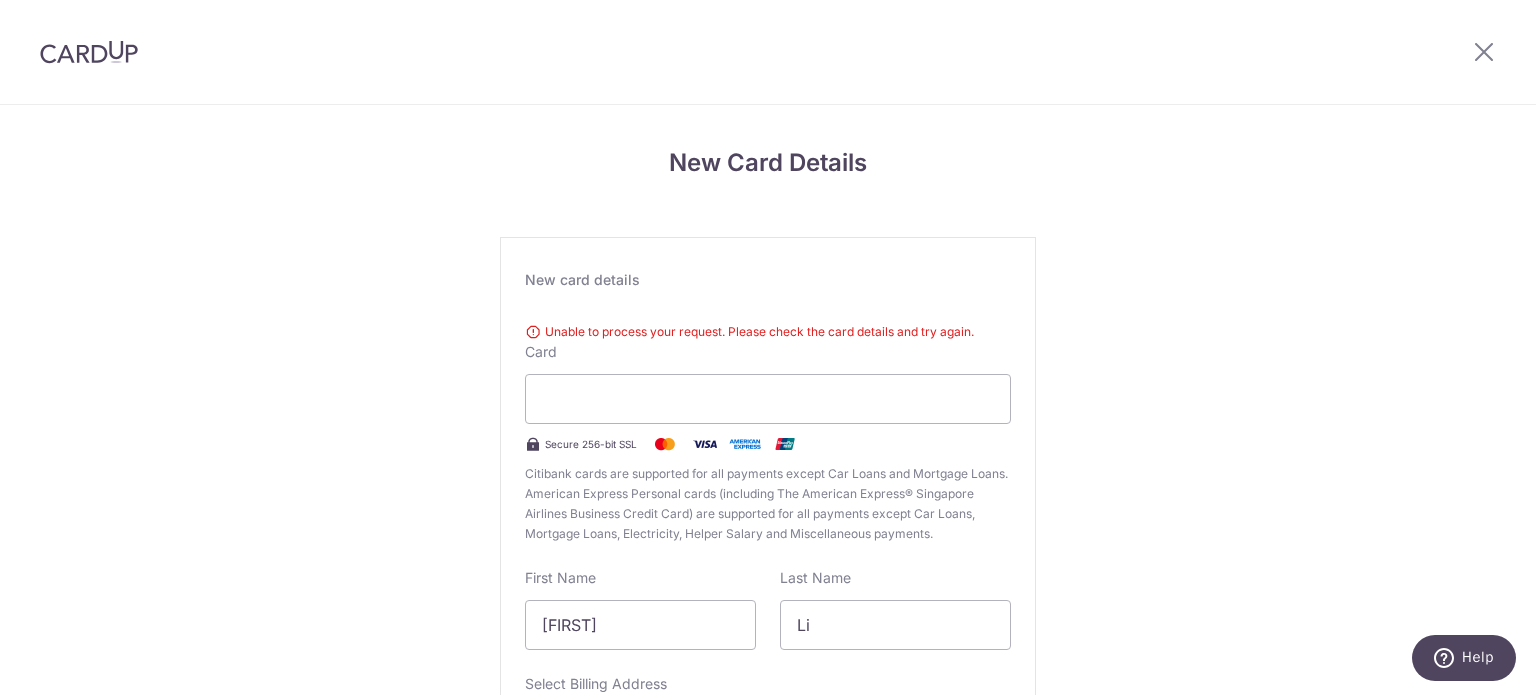 click on "New card details
Unable to process your request. Please check the card details and try again.
Card
Secure 256-bit SSL
Citibank cards are supported for all payments except Car Loans and Mortgage Loans. American Express Personal cards (including The American Express® Singapore Airlines Business Credit Card) are supported for all payments except Car Loans, Mortgage Loans, Electricity, Helper Salary and Miscellaneous payments.
First Name
[FIRST]
Last Name
[LAST]
Select Billing Address
Select option" at bounding box center (768, 558) 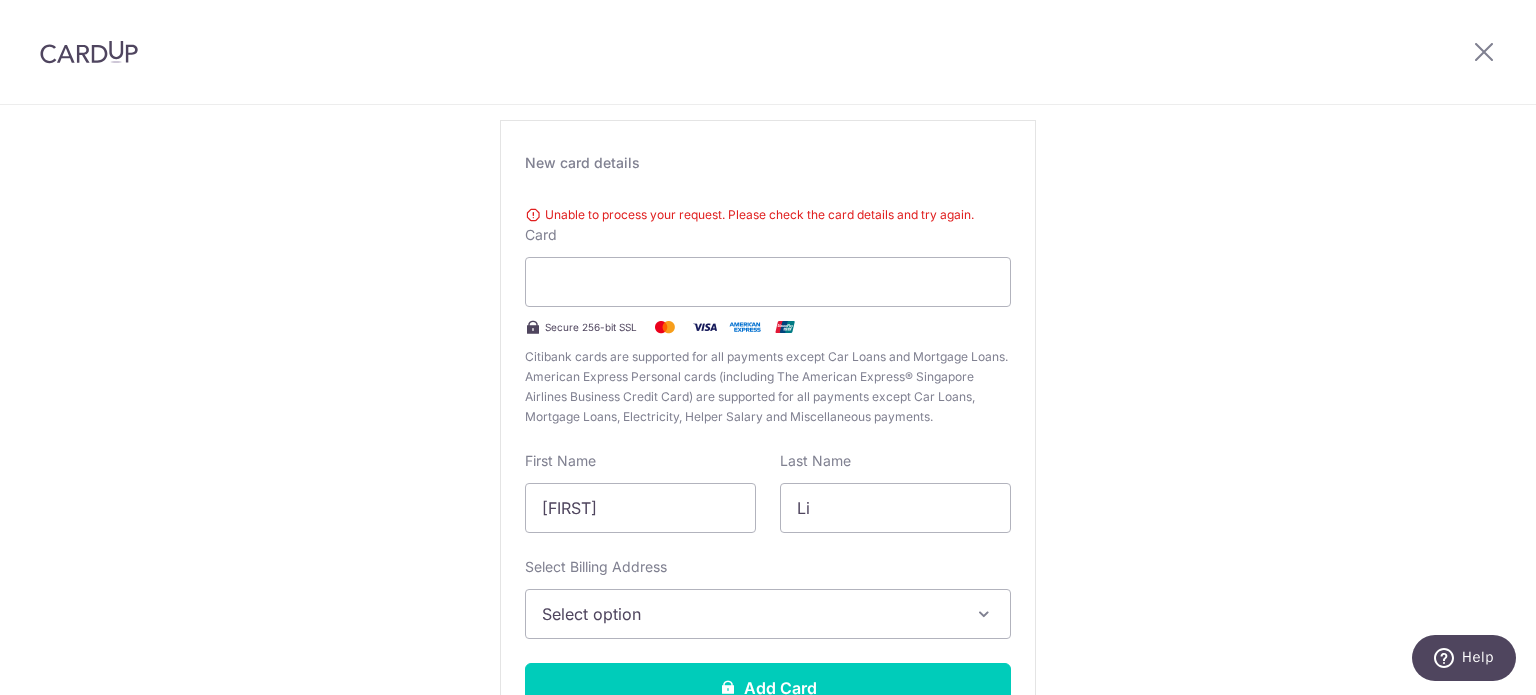 scroll, scrollTop: 200, scrollLeft: 0, axis: vertical 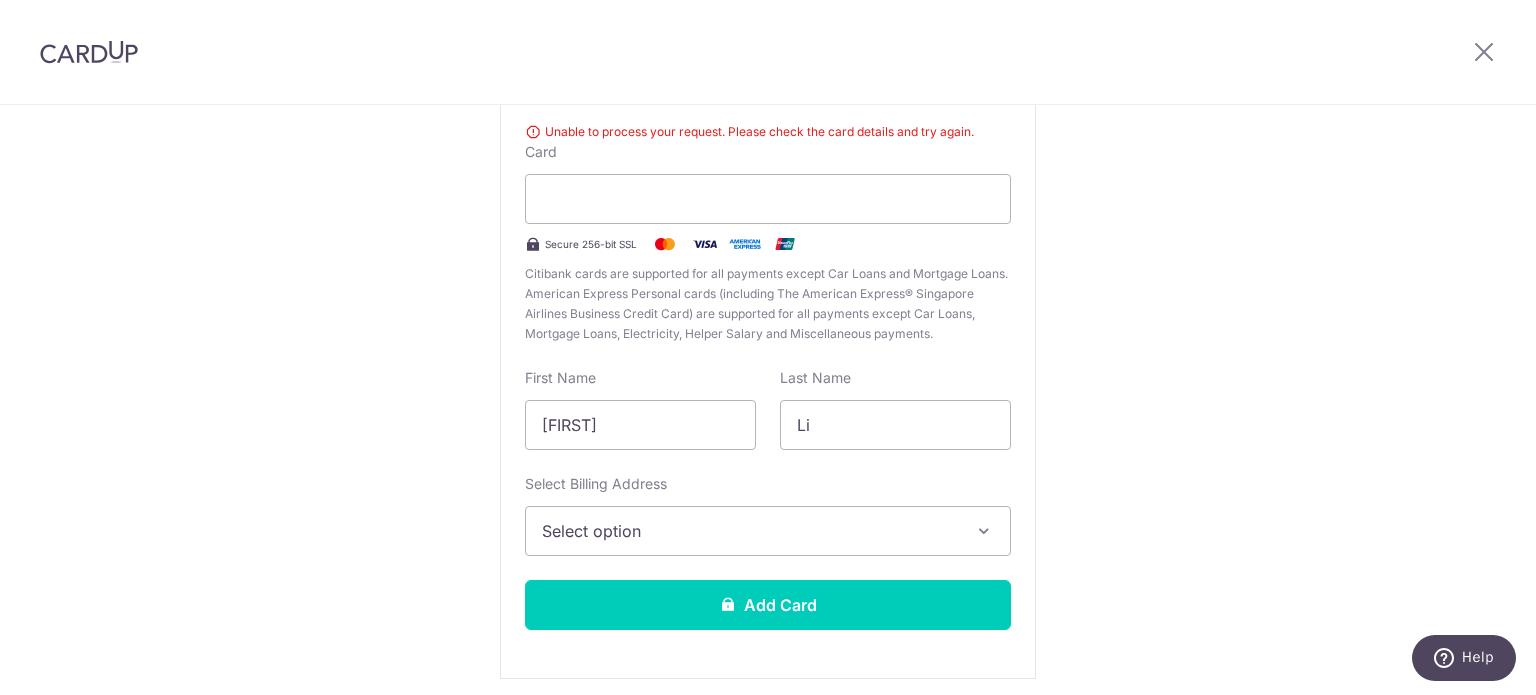 click on "Select option" at bounding box center (750, 531) 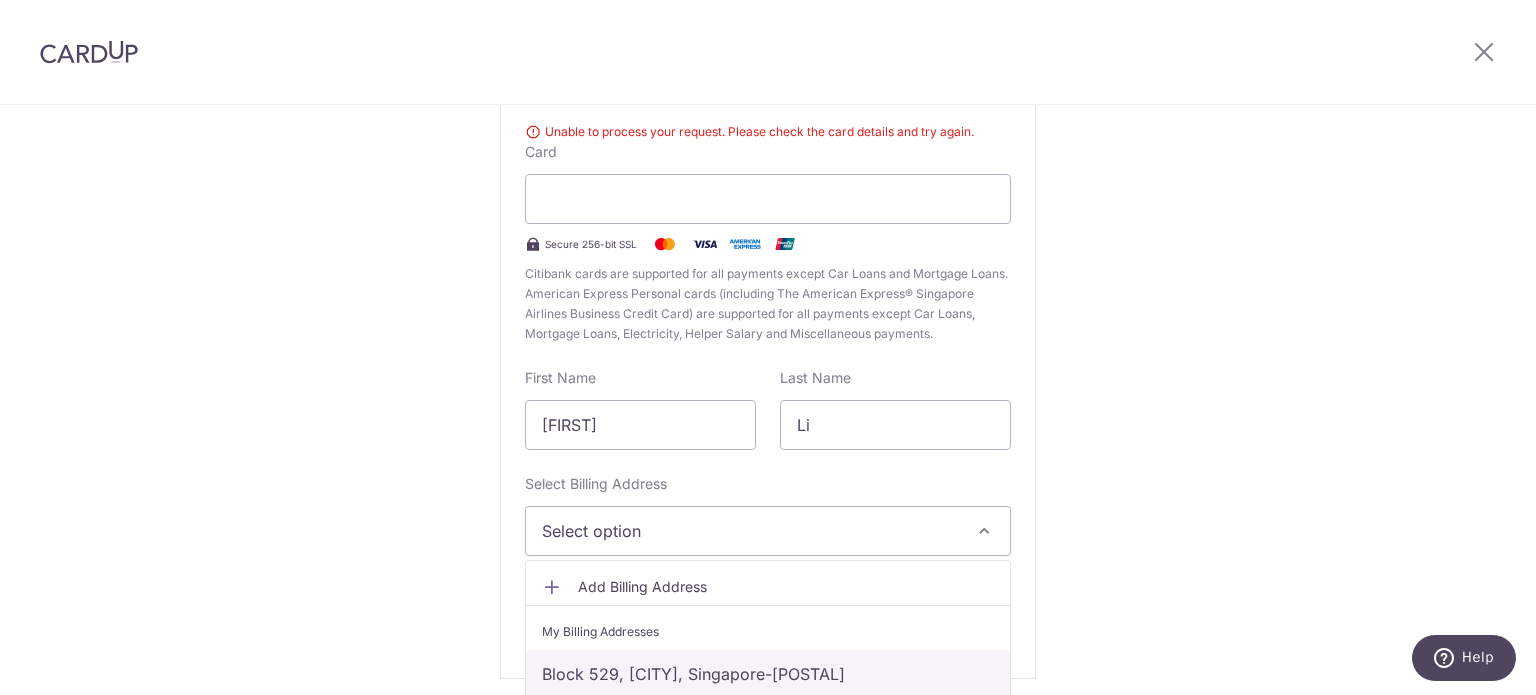 click on "Block 529, Singapore, Singapore-640529" at bounding box center [768, 674] 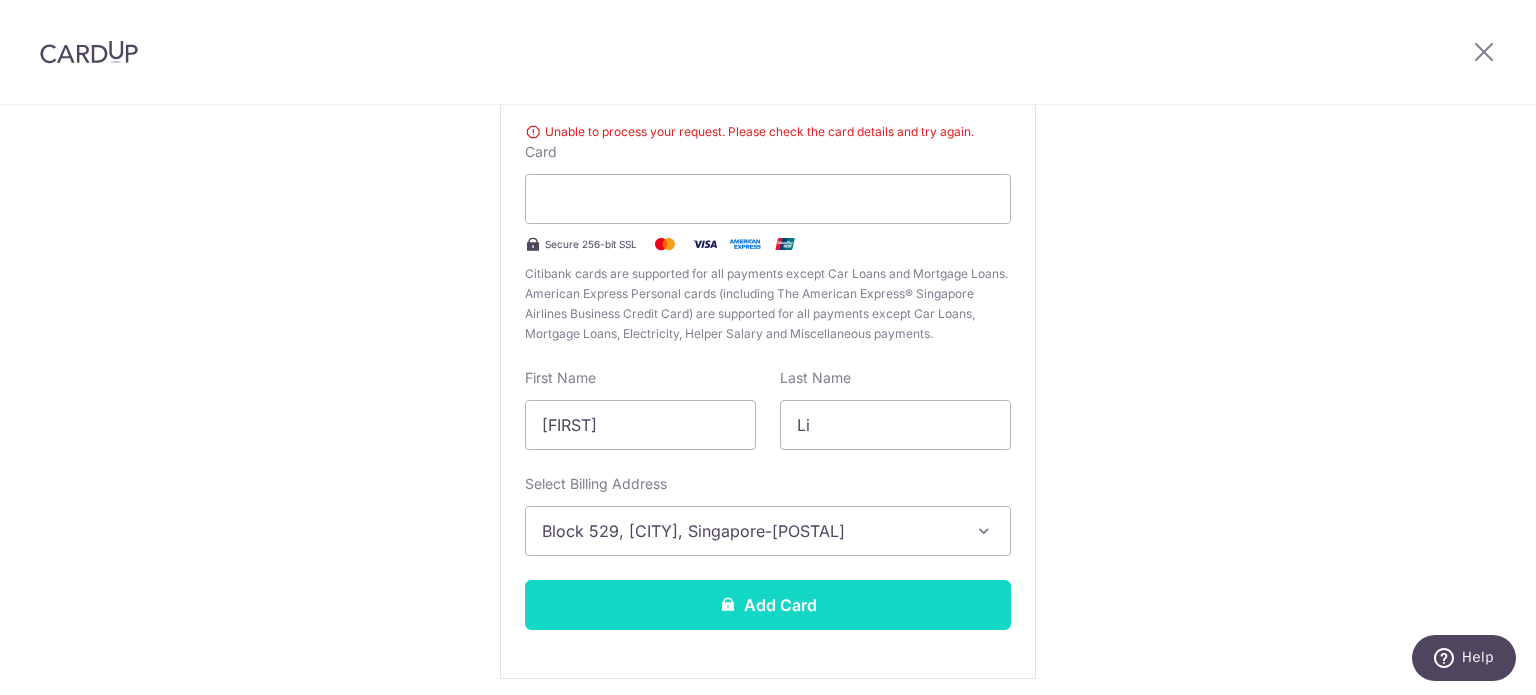 click on "Add Card" at bounding box center (768, 605) 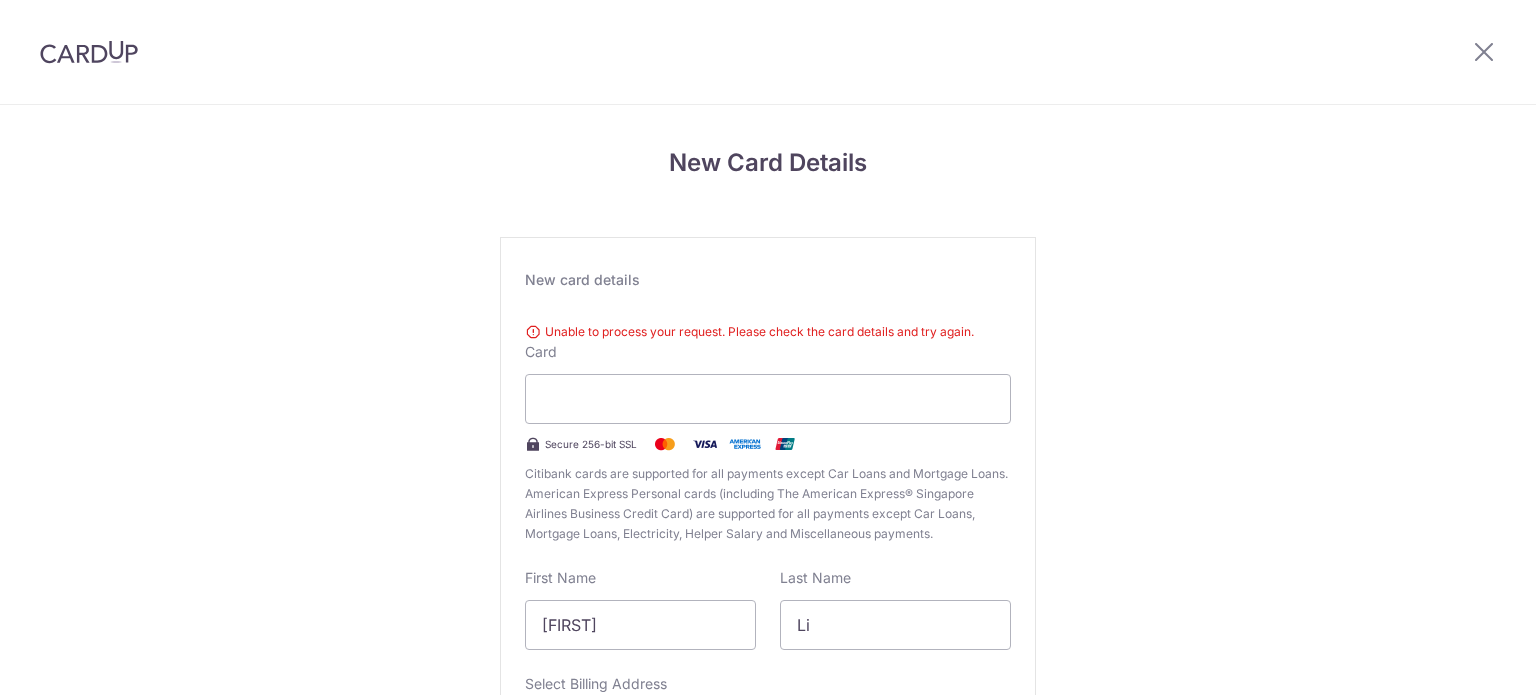 scroll, scrollTop: 0, scrollLeft: 0, axis: both 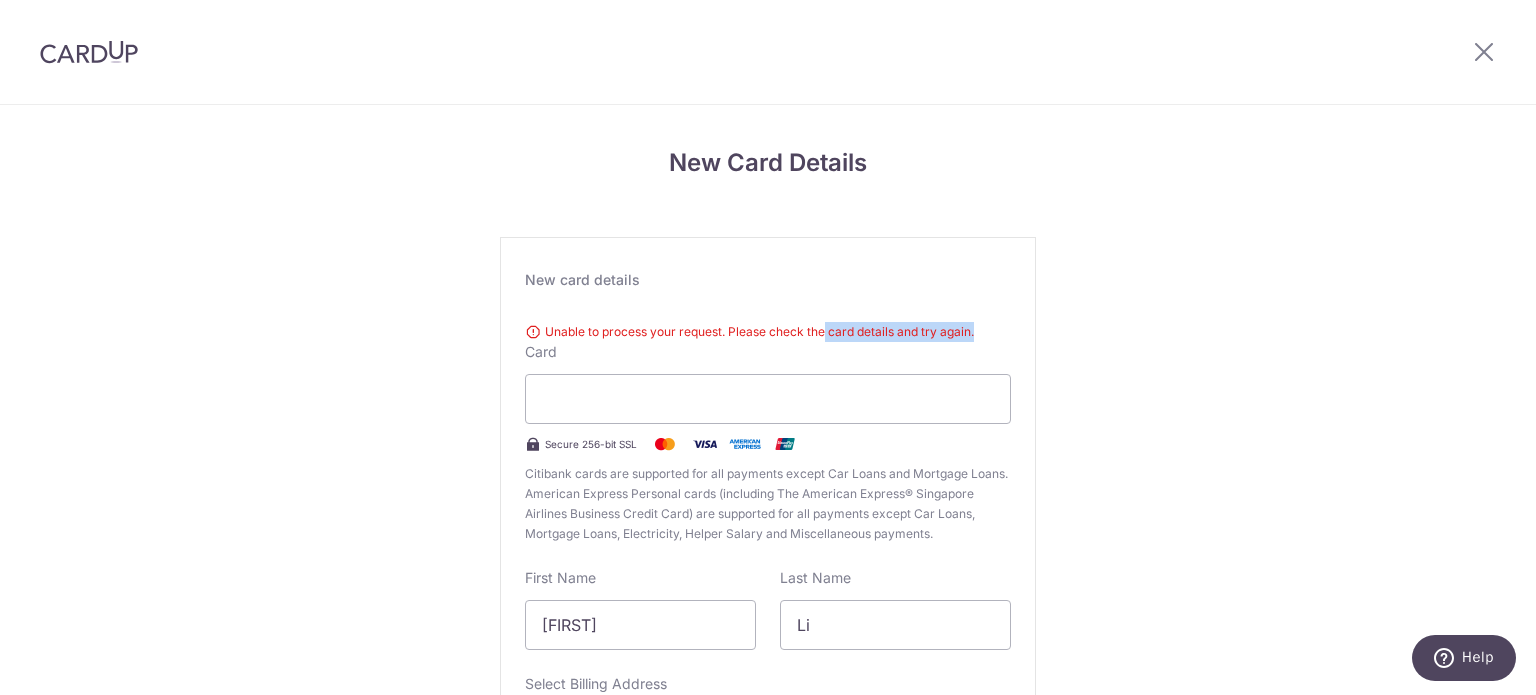 drag, startPoint x: 843, startPoint y: 333, endPoint x: 1001, endPoint y: 333, distance: 158 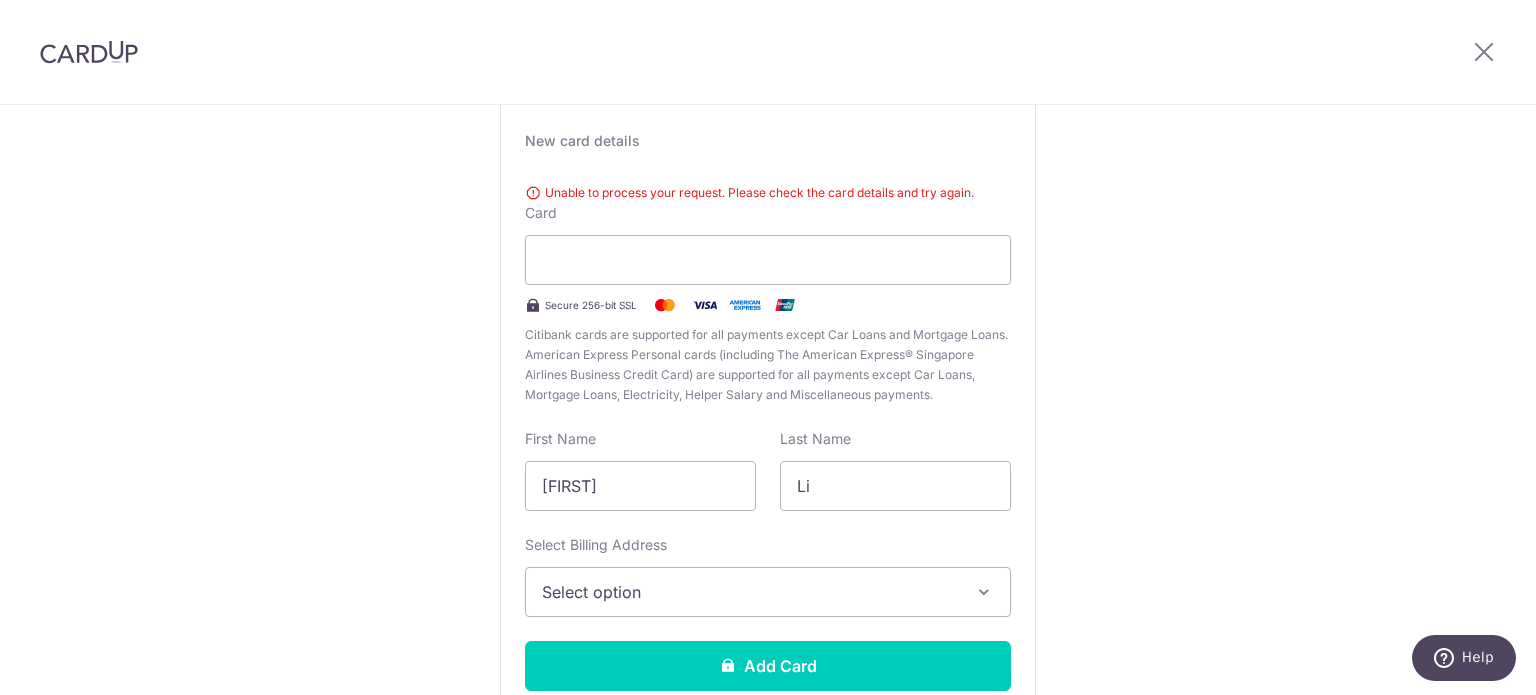 scroll, scrollTop: 276, scrollLeft: 0, axis: vertical 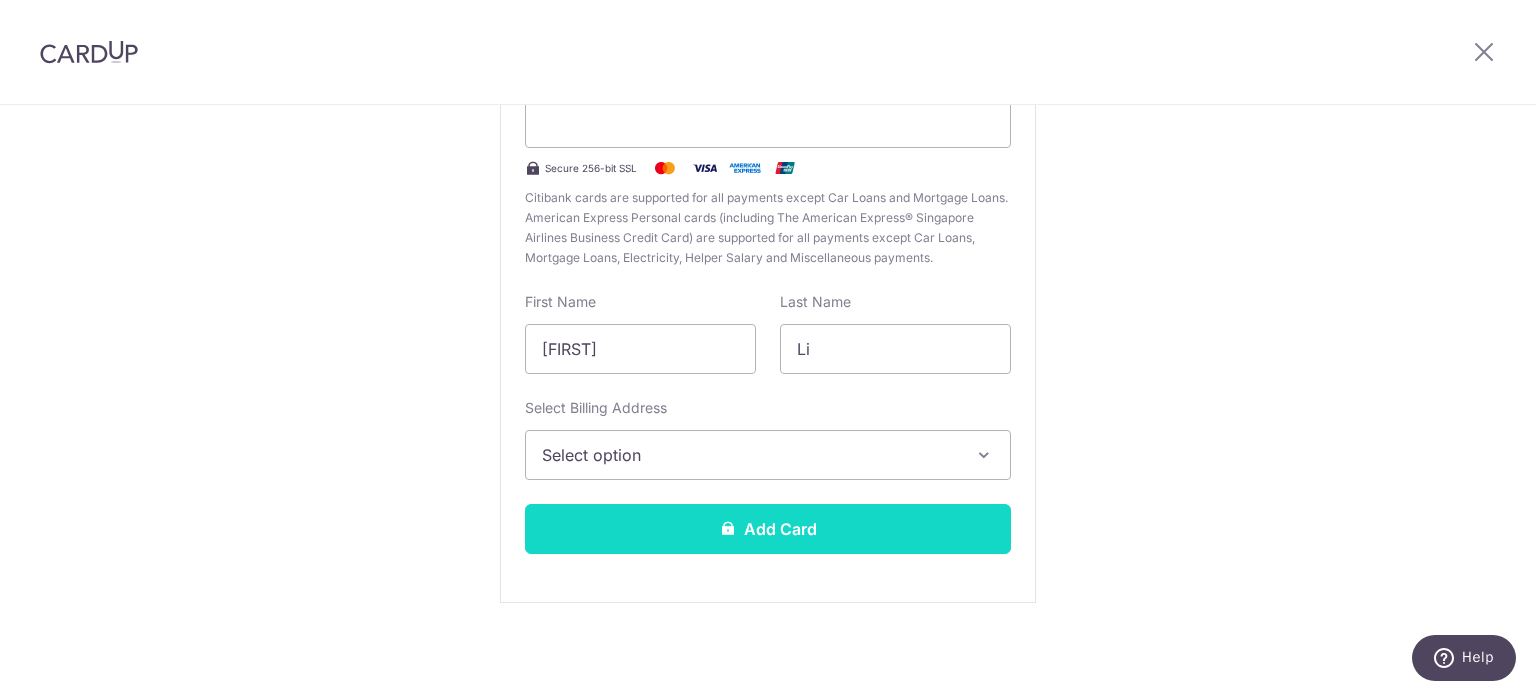 drag, startPoint x: 830, startPoint y: 520, endPoint x: 1044, endPoint y: 508, distance: 214.33618 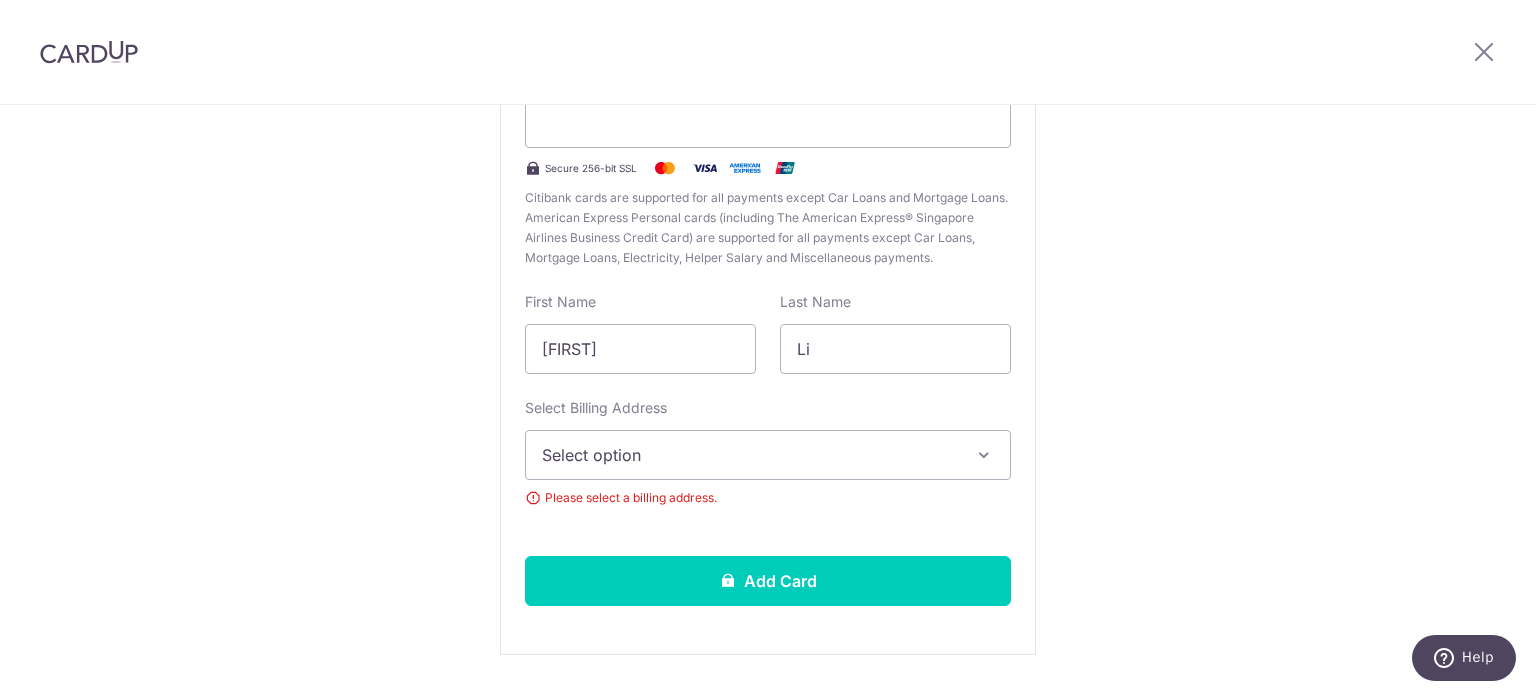 click on "Select option" at bounding box center (750, 455) 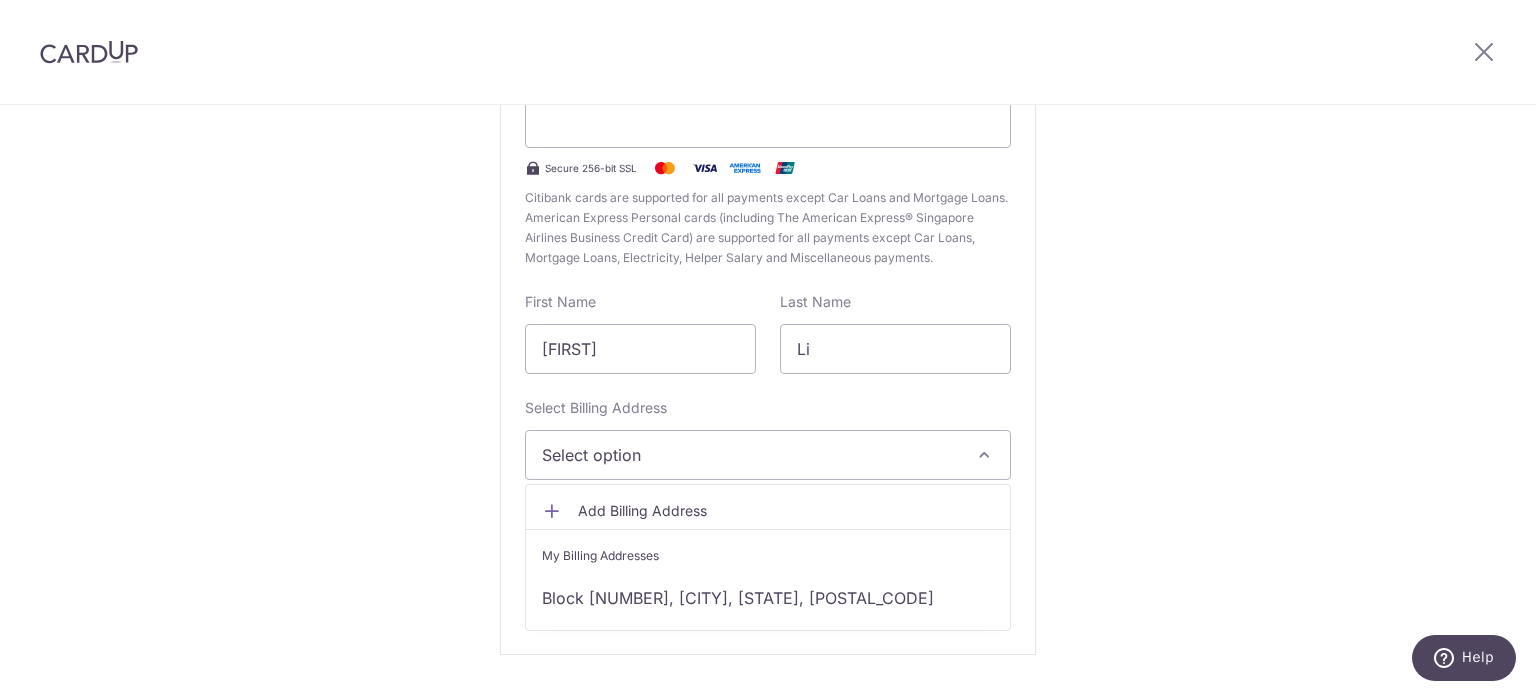 click on "Add Billing Address" at bounding box center [768, 511] 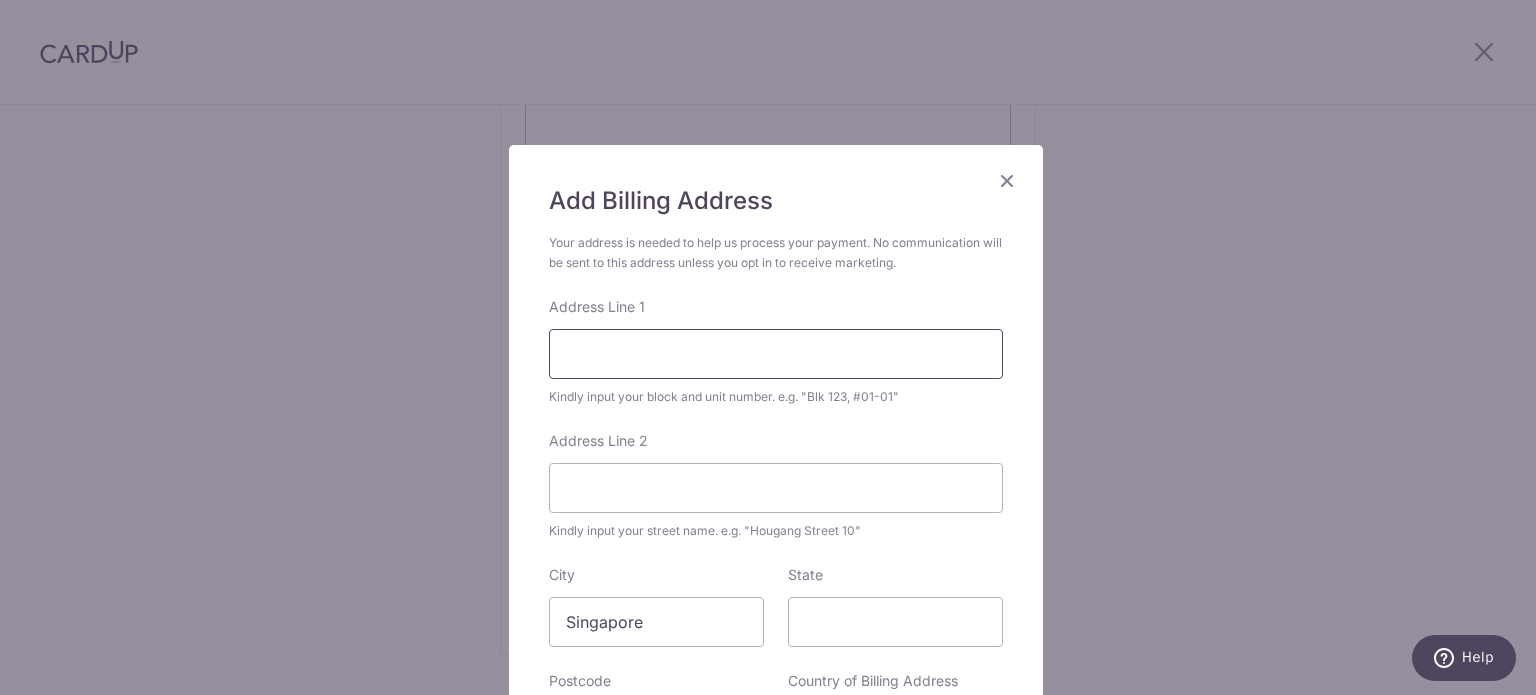 click on "Address Line 1" at bounding box center (776, 354) 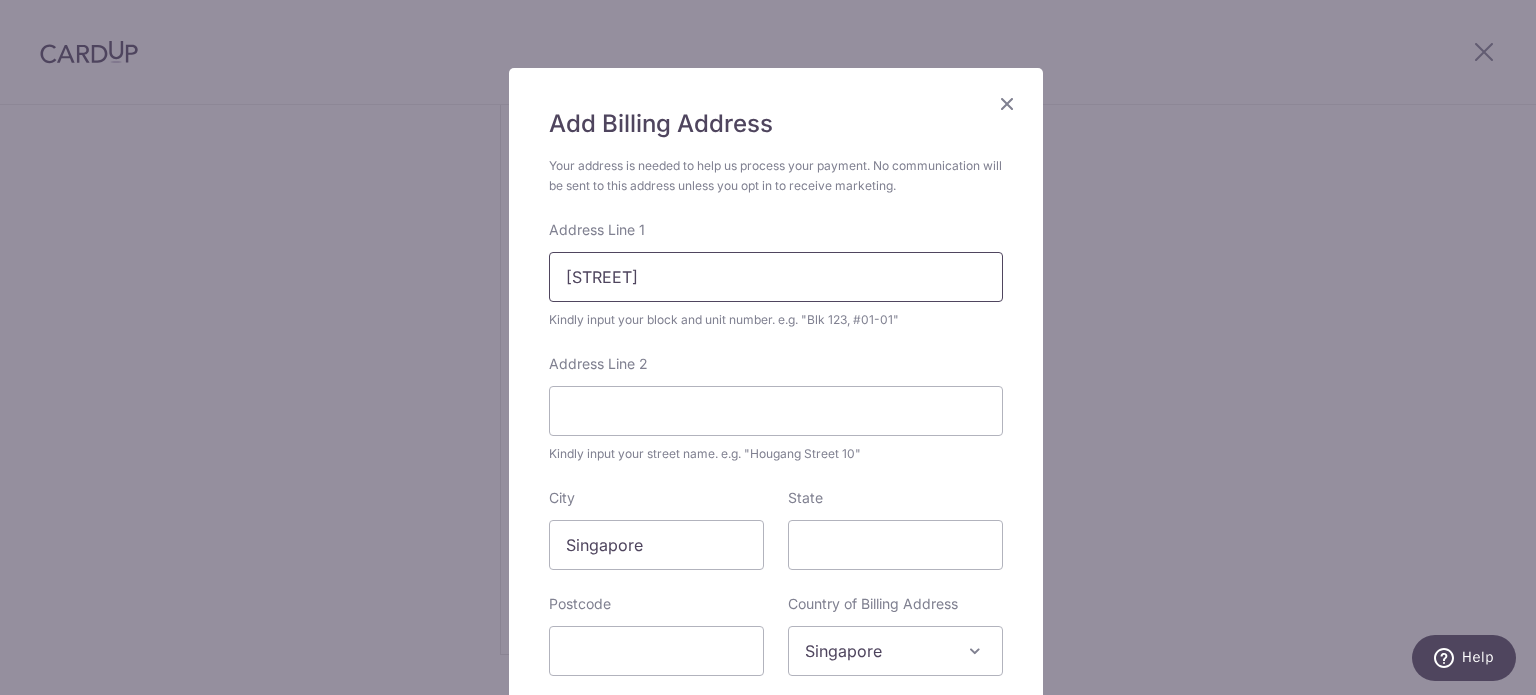 scroll, scrollTop: 200, scrollLeft: 0, axis: vertical 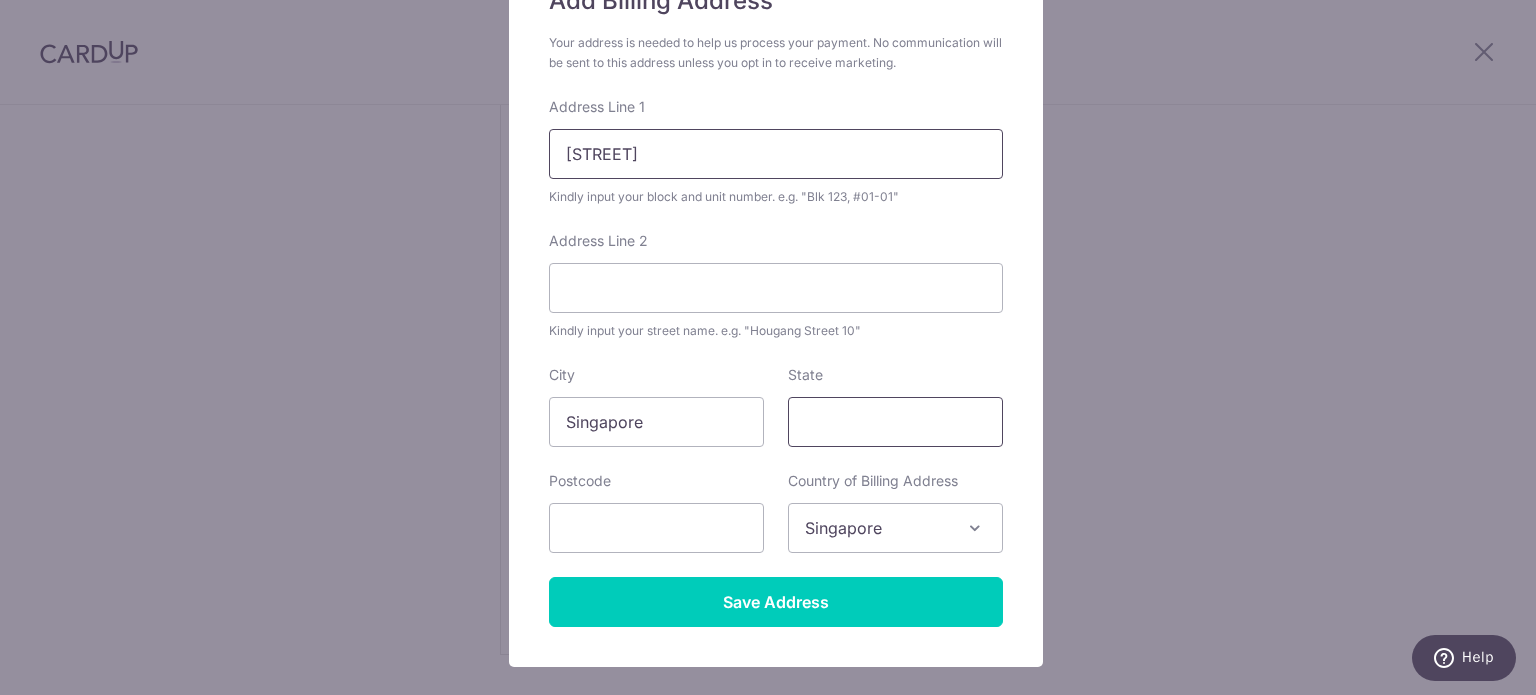 type on "Canberra Drive" 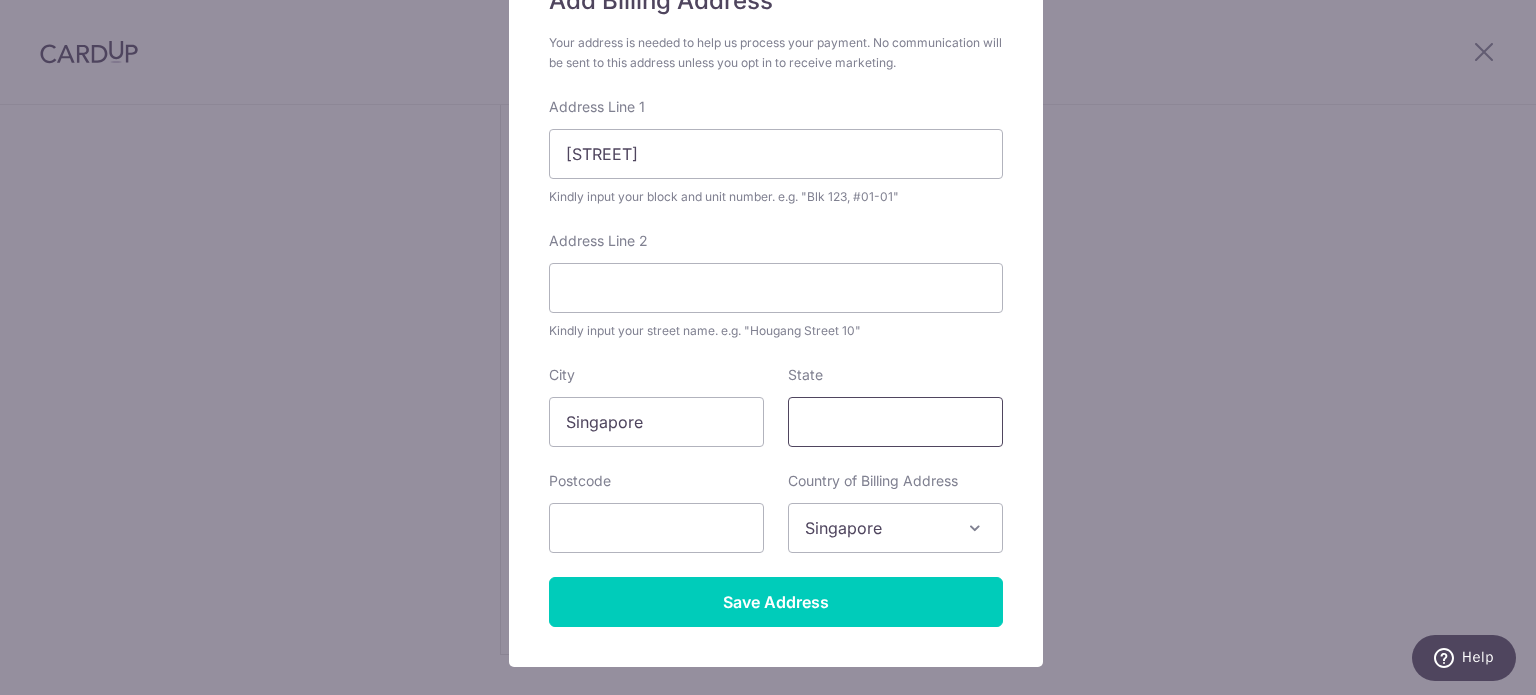 click on "State" at bounding box center (895, 422) 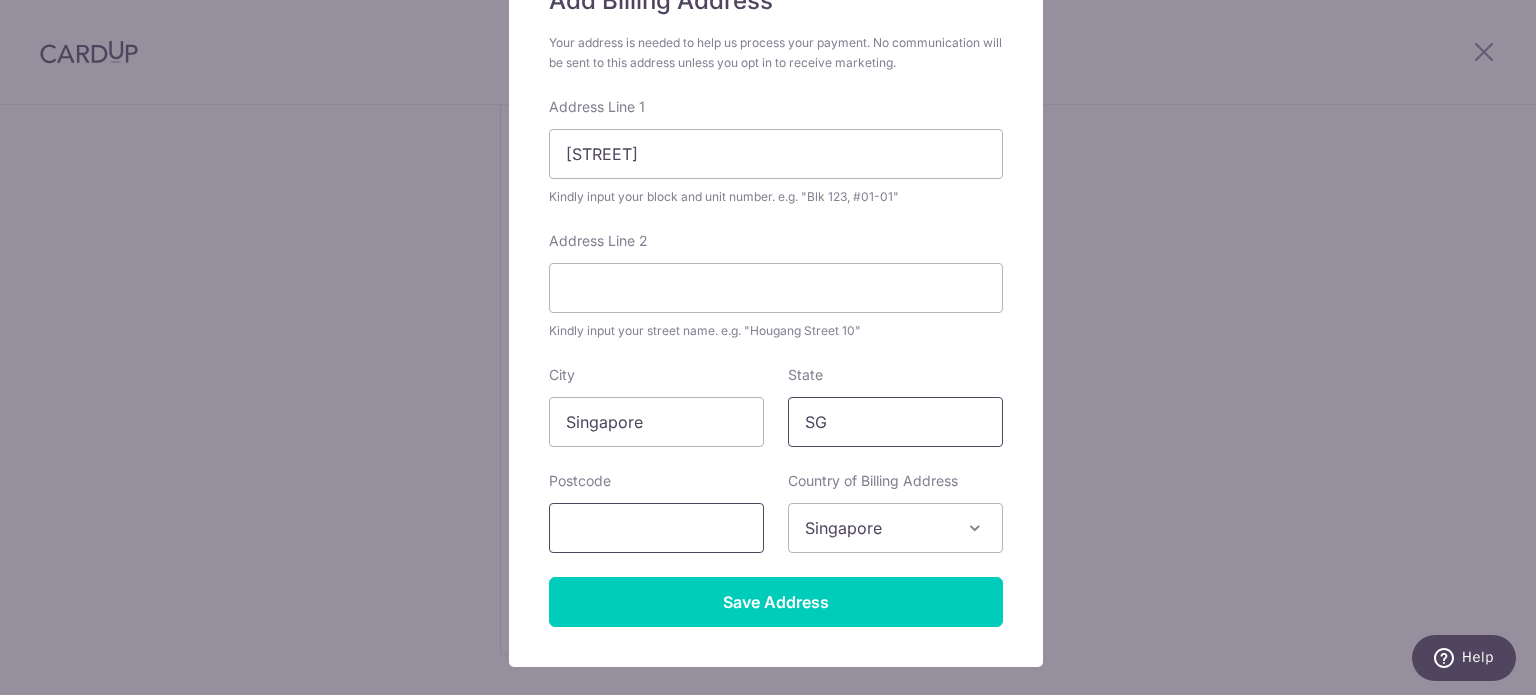 type on "SG" 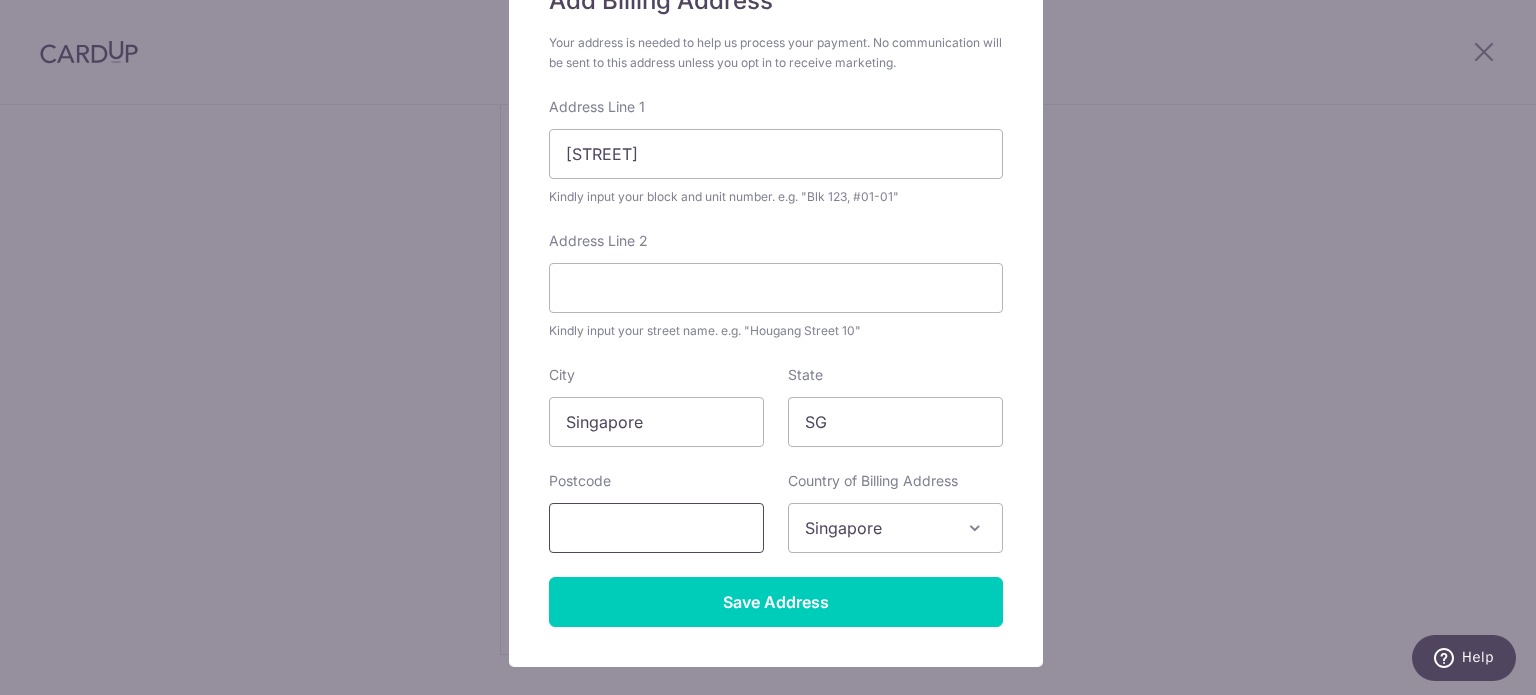 click at bounding box center (656, 528) 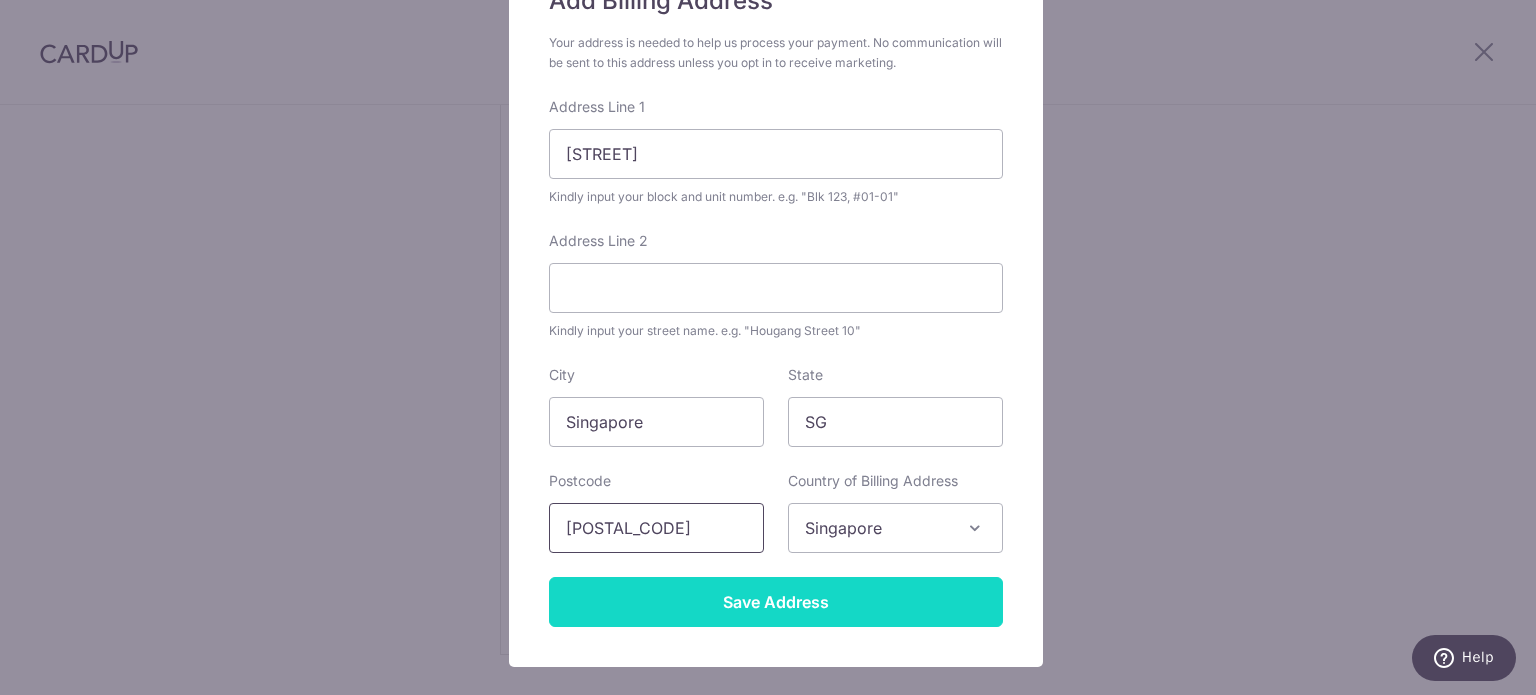 type on "768081" 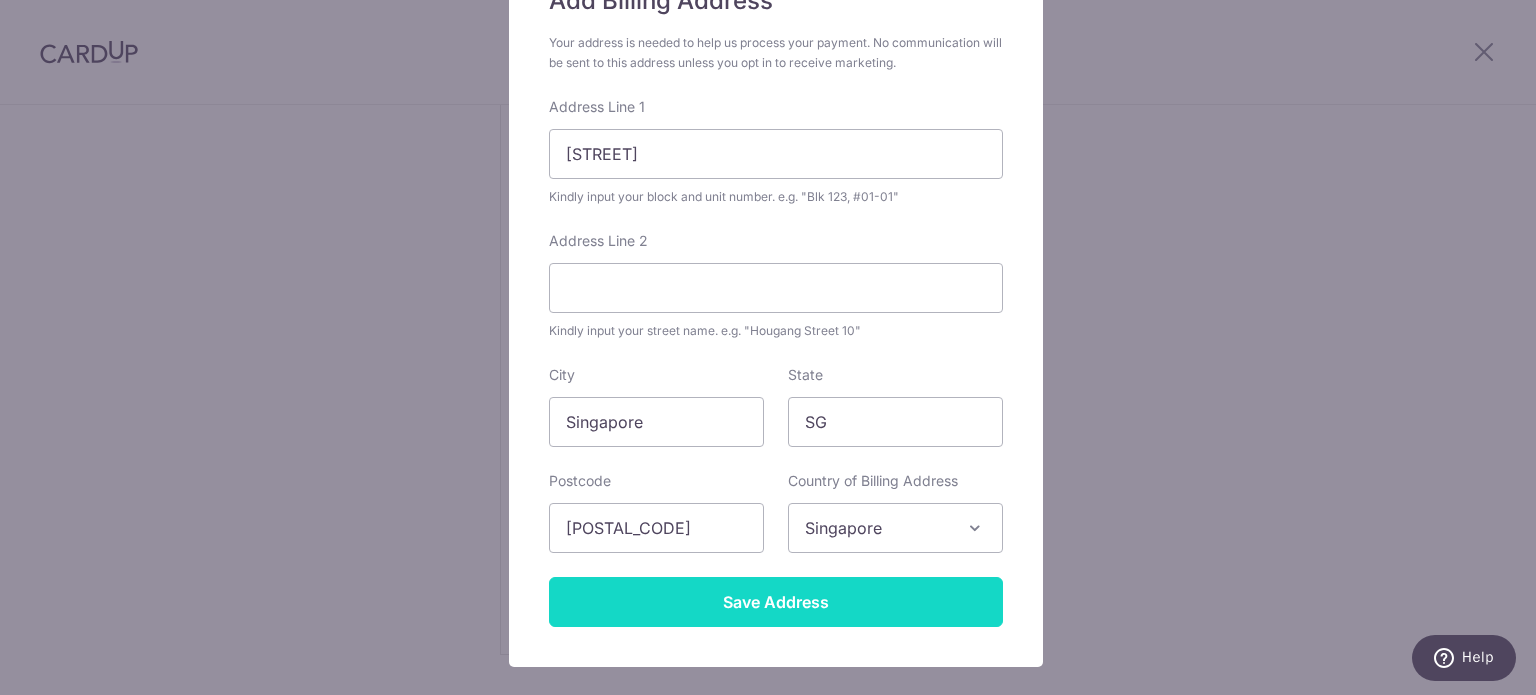 click on "Save Address" at bounding box center [776, 602] 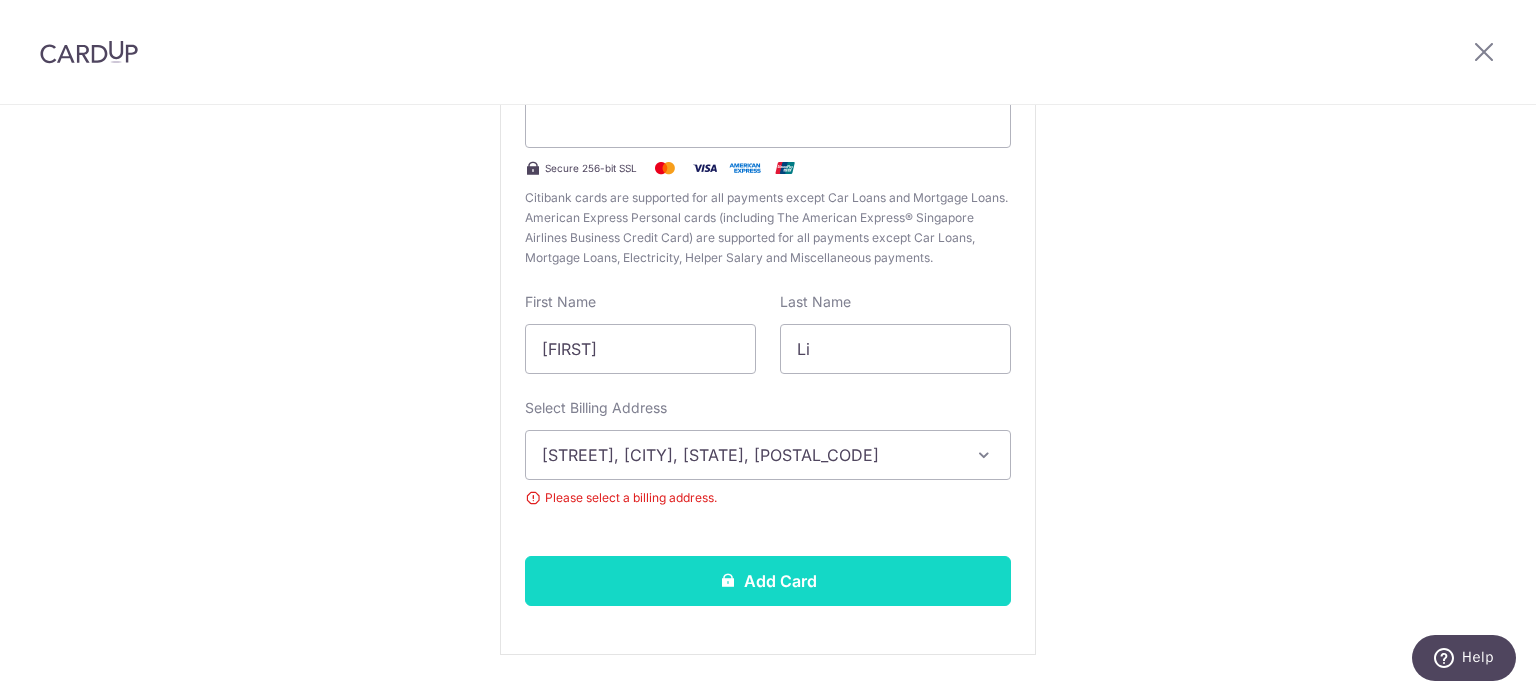 click on "Add Card" at bounding box center [768, 581] 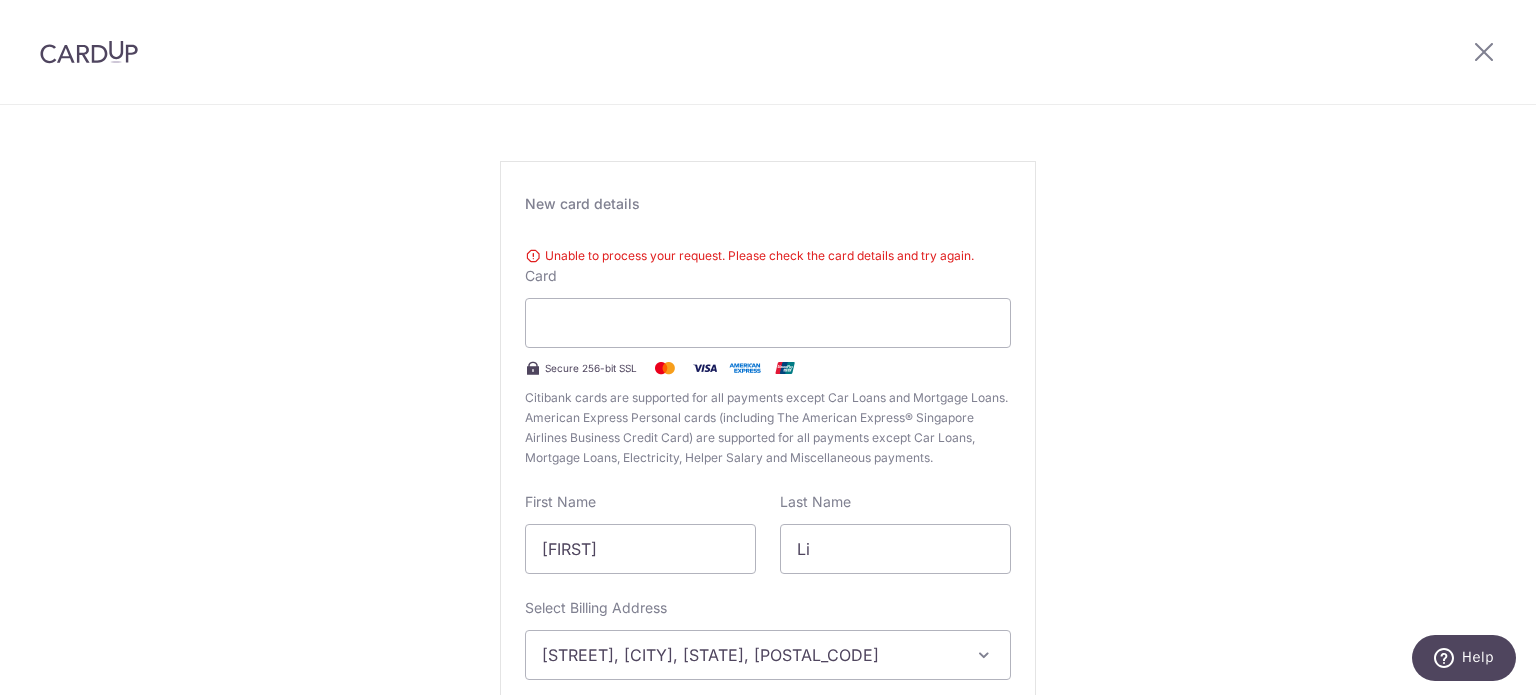 scroll, scrollTop: 0, scrollLeft: 0, axis: both 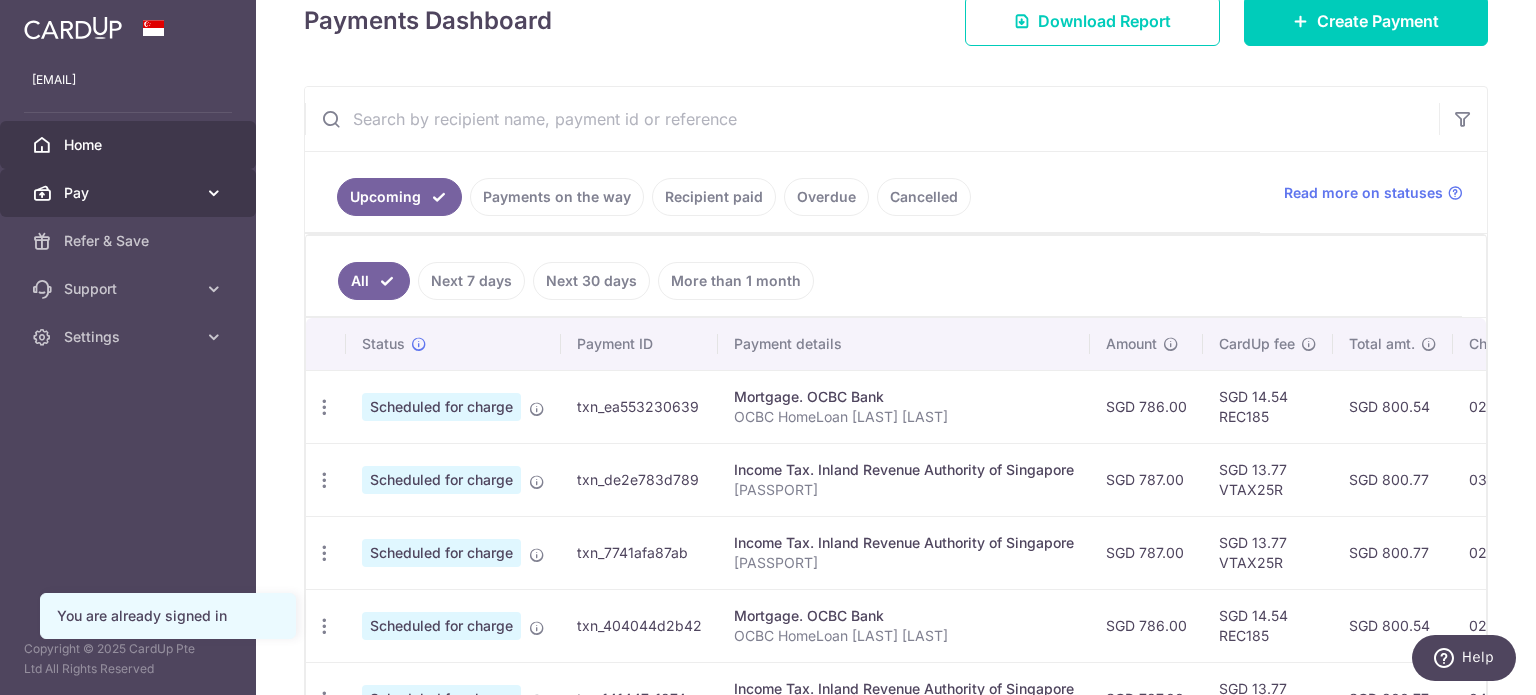 click on "Pay" at bounding box center [130, 193] 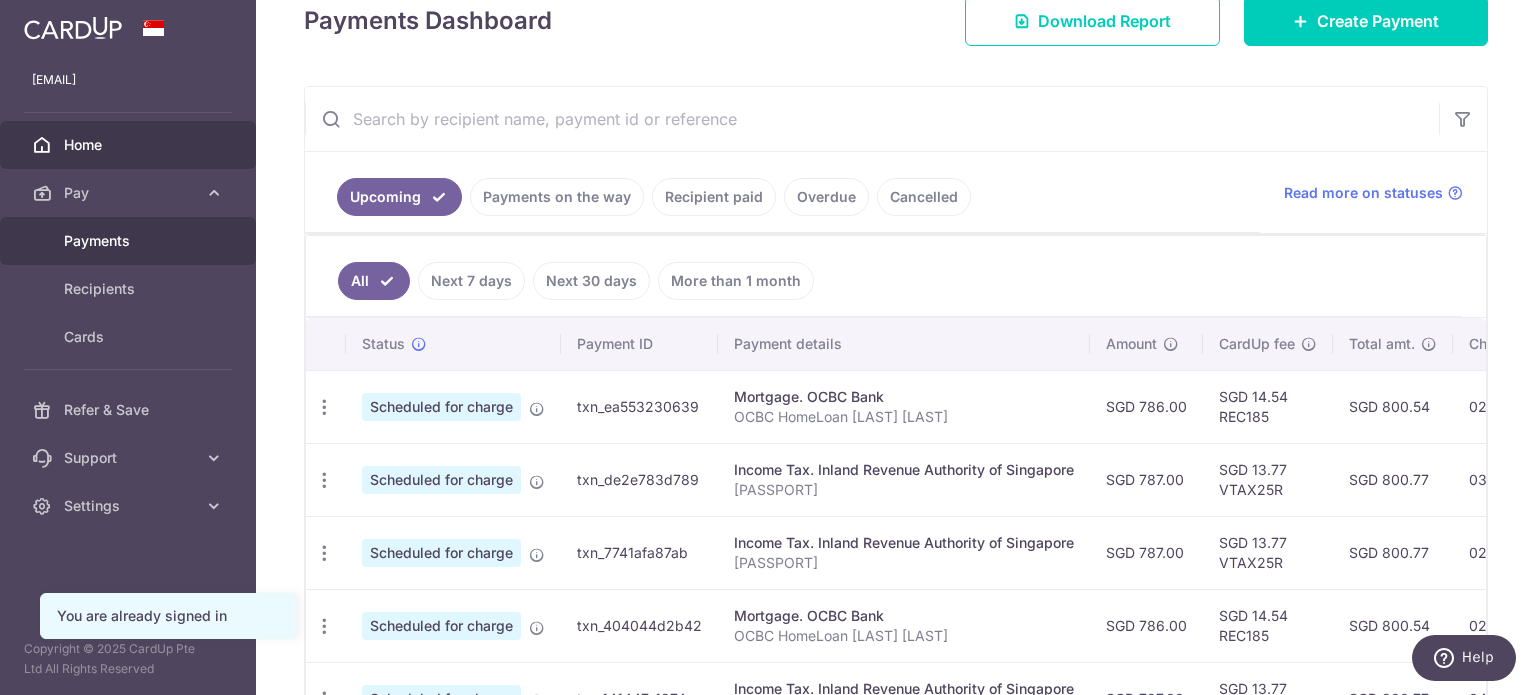 click on "Payments" at bounding box center (128, 241) 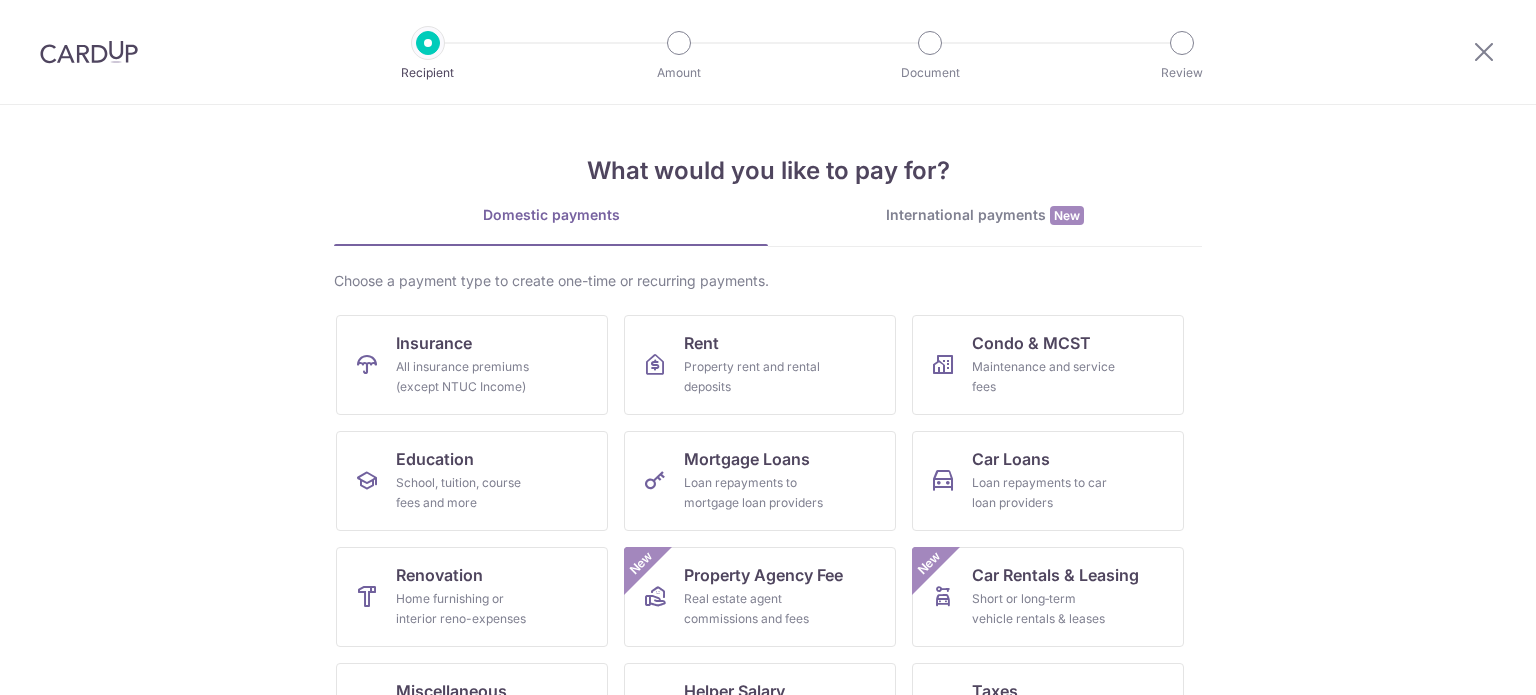 scroll, scrollTop: 0, scrollLeft: 0, axis: both 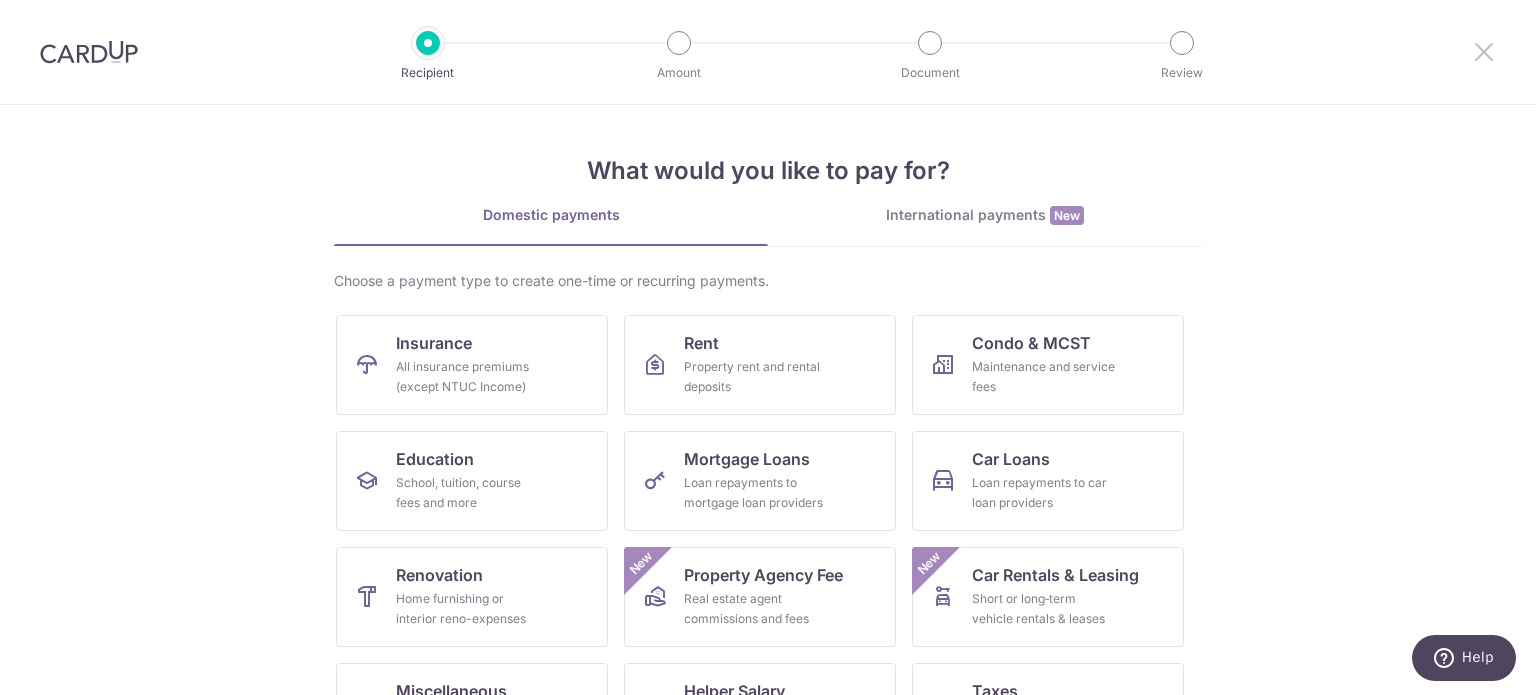 click at bounding box center [1484, 51] 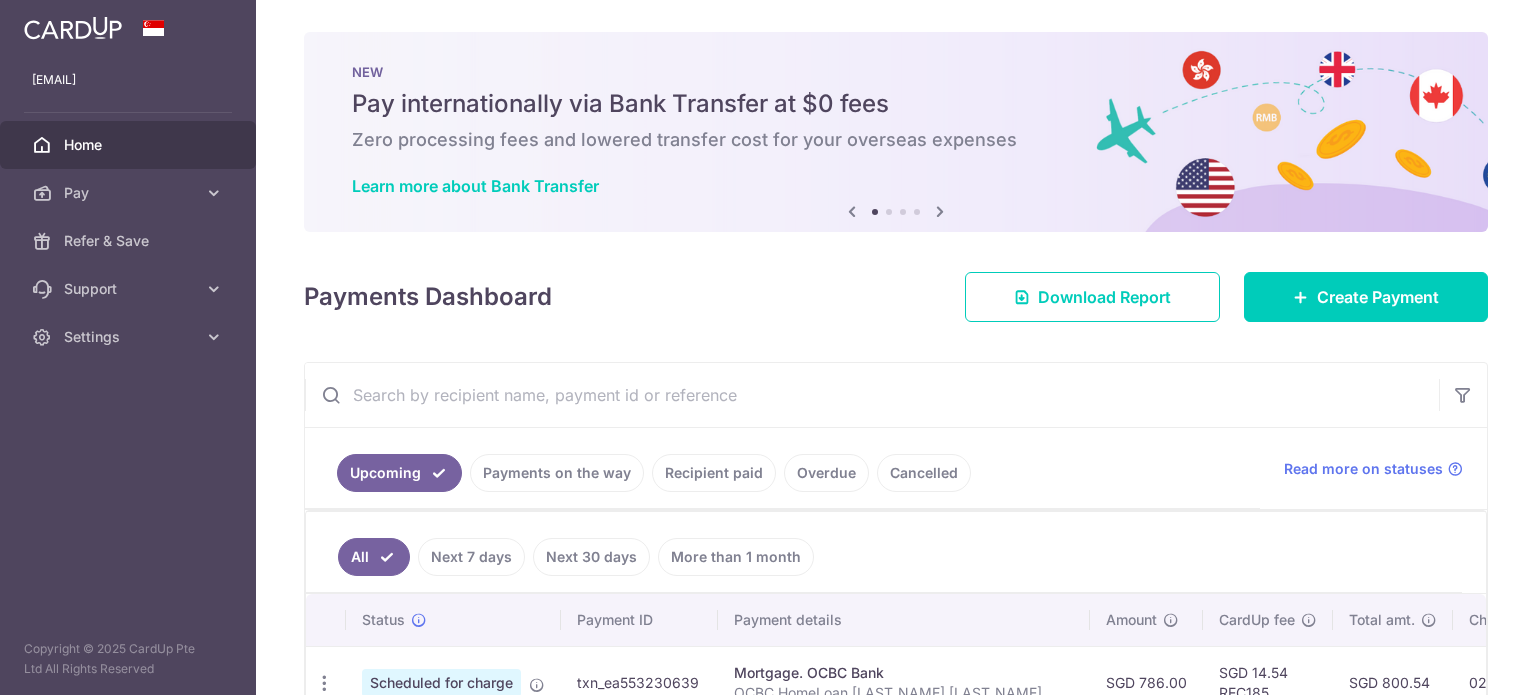 scroll, scrollTop: 0, scrollLeft: 0, axis: both 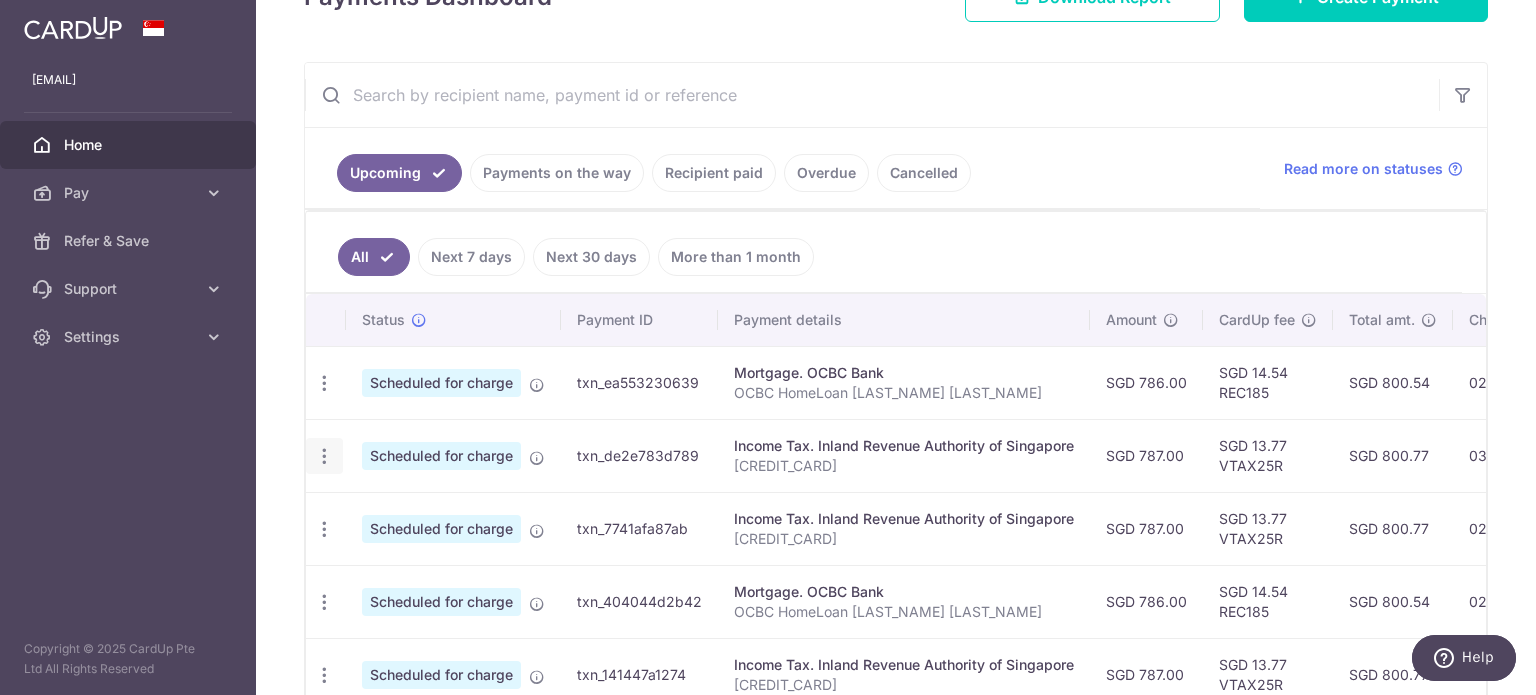 click at bounding box center [324, 383] 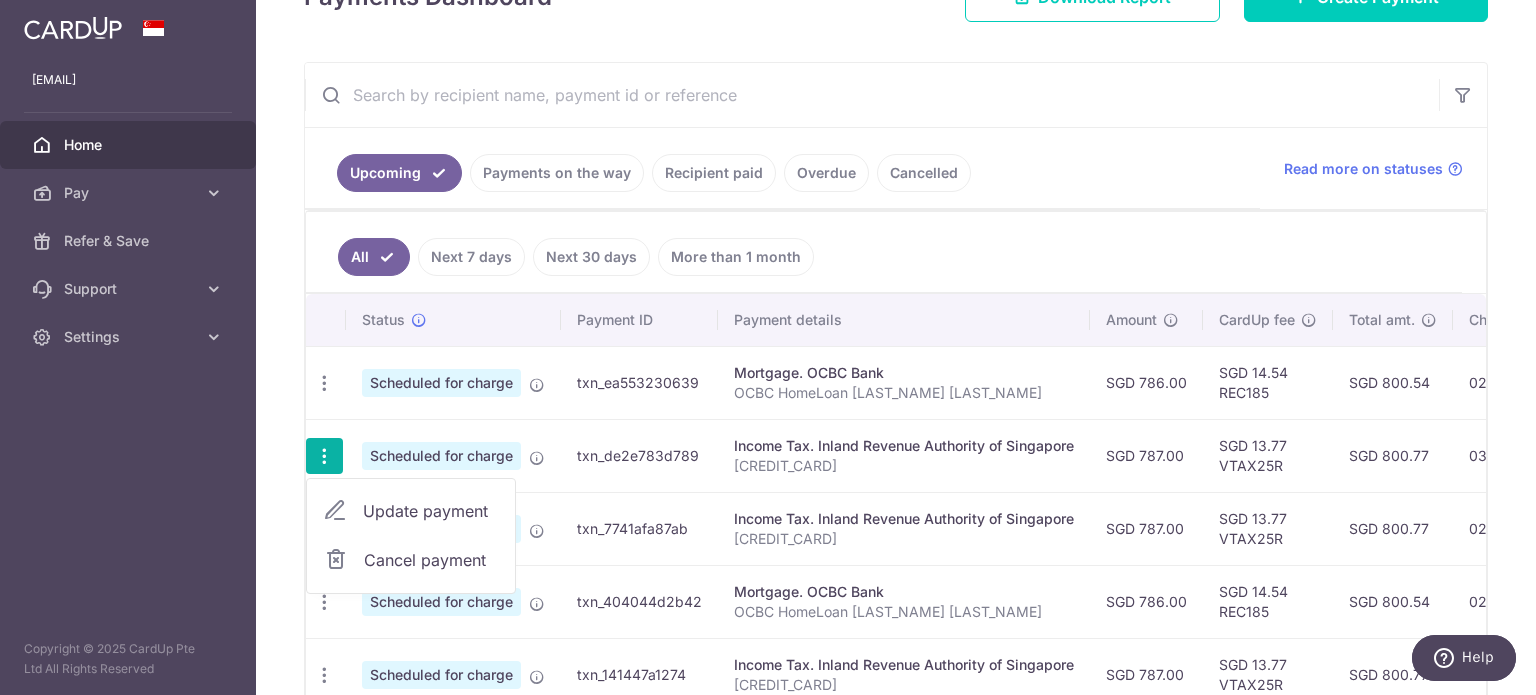 click on "Update payment" at bounding box center (431, 511) 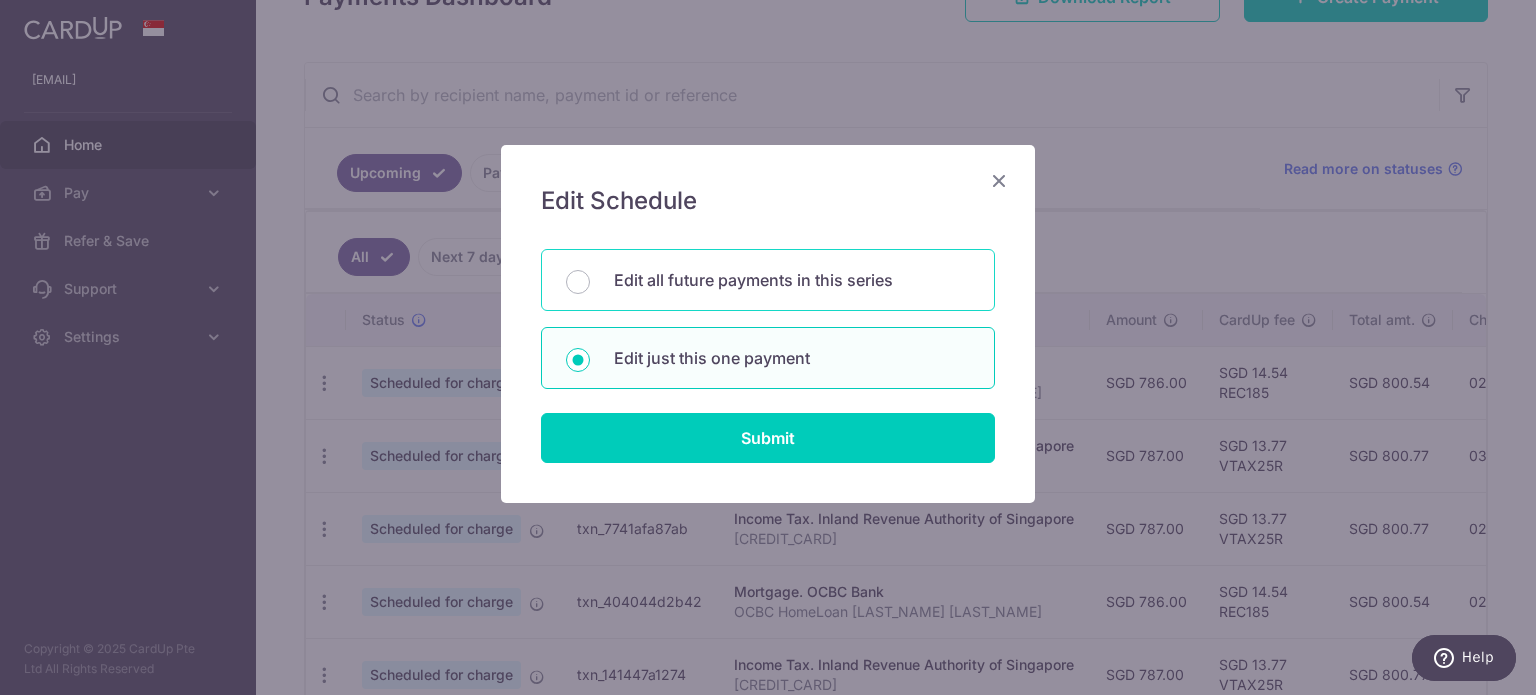 click on "Edit all future payments in this series" at bounding box center (792, 280) 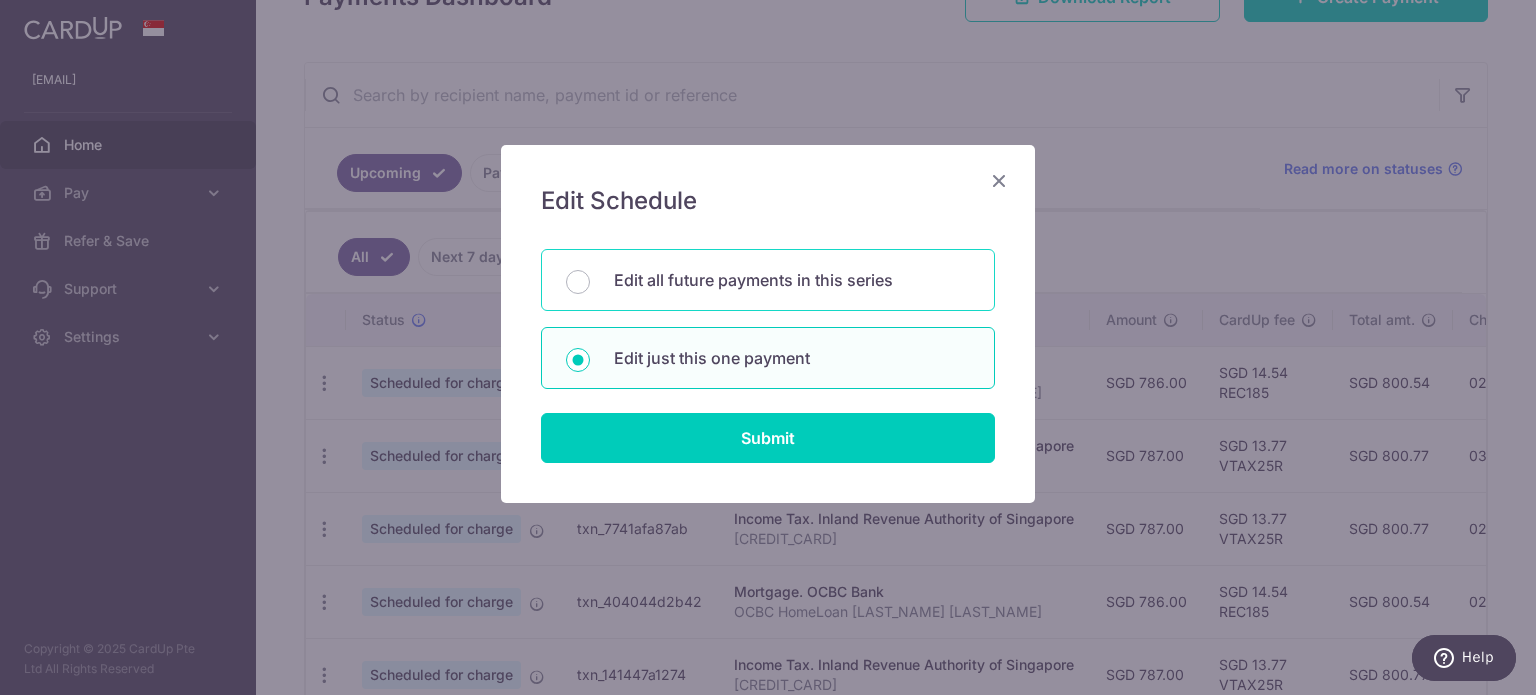 click on "Edit all future payments in this series" at bounding box center [578, 282] 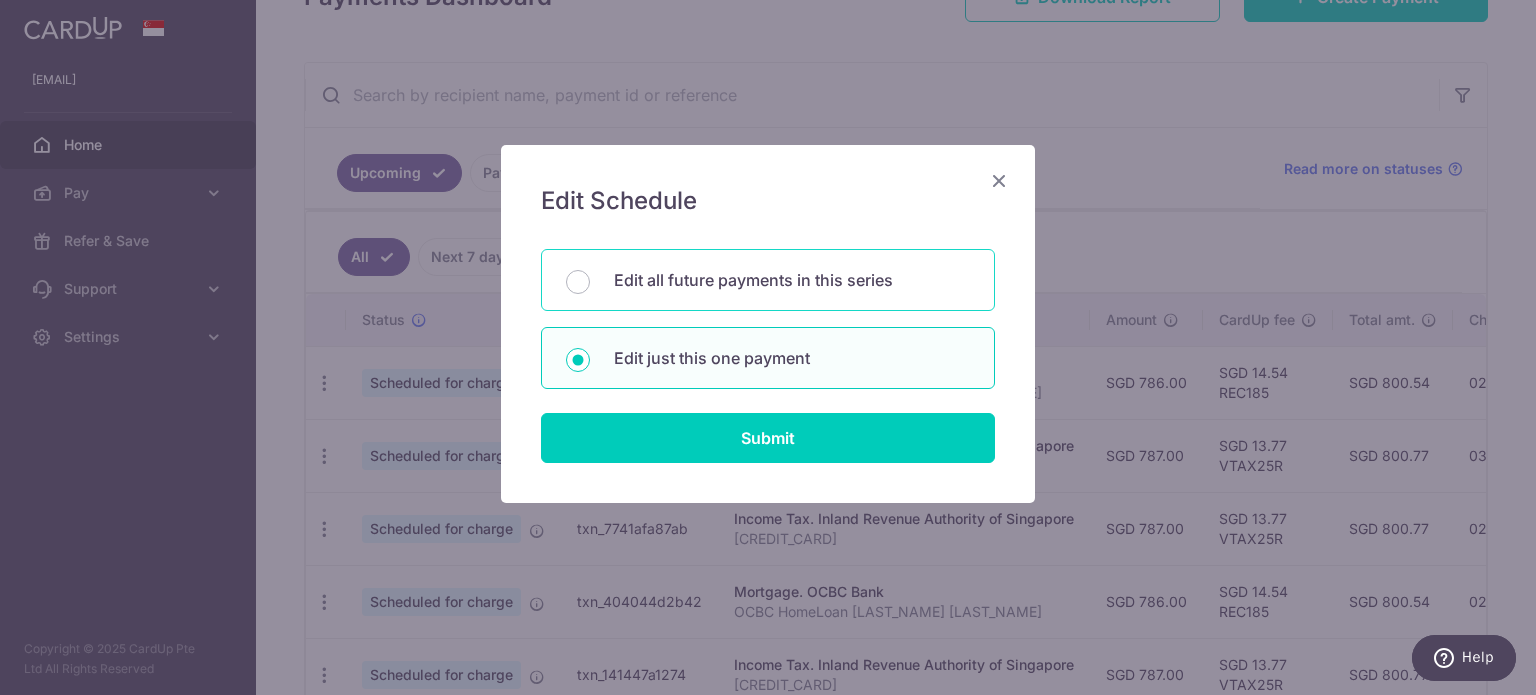 radio on "true" 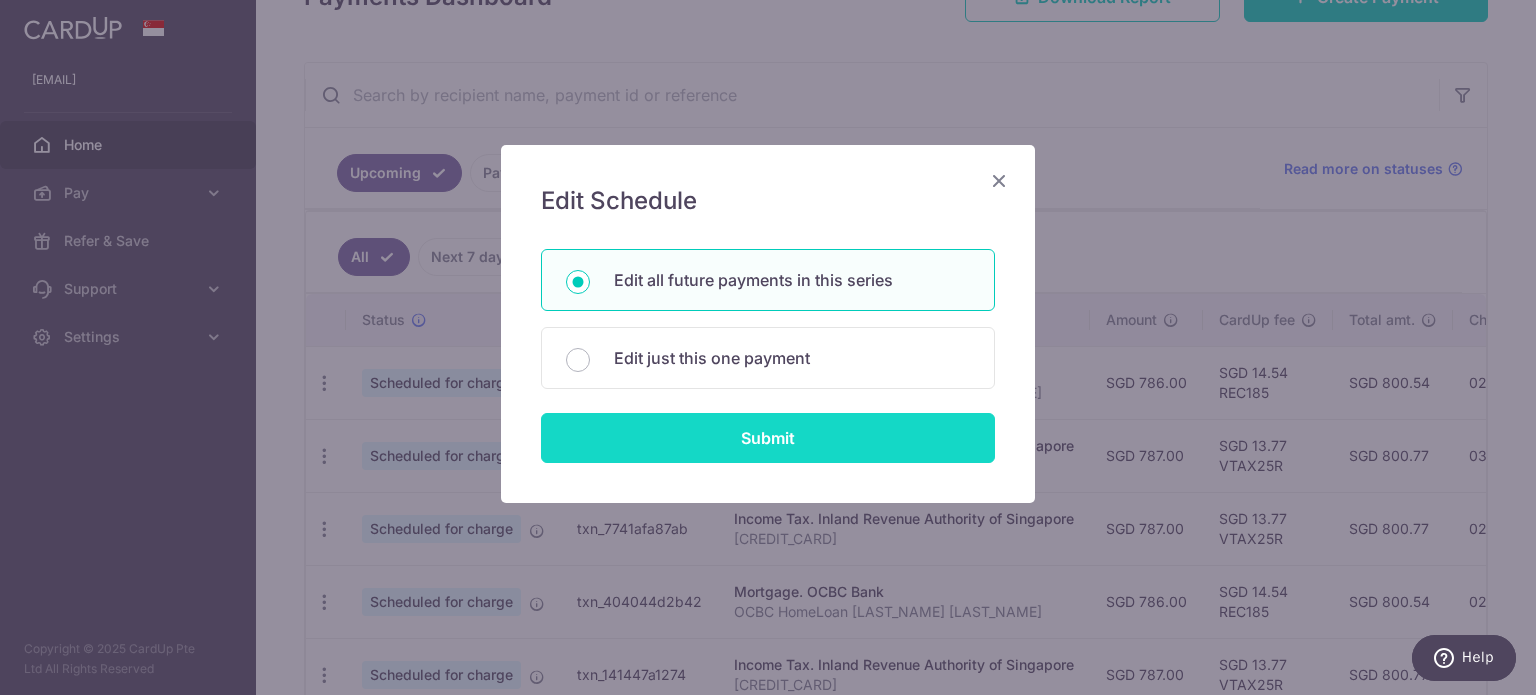 click on "Submit" at bounding box center [768, 438] 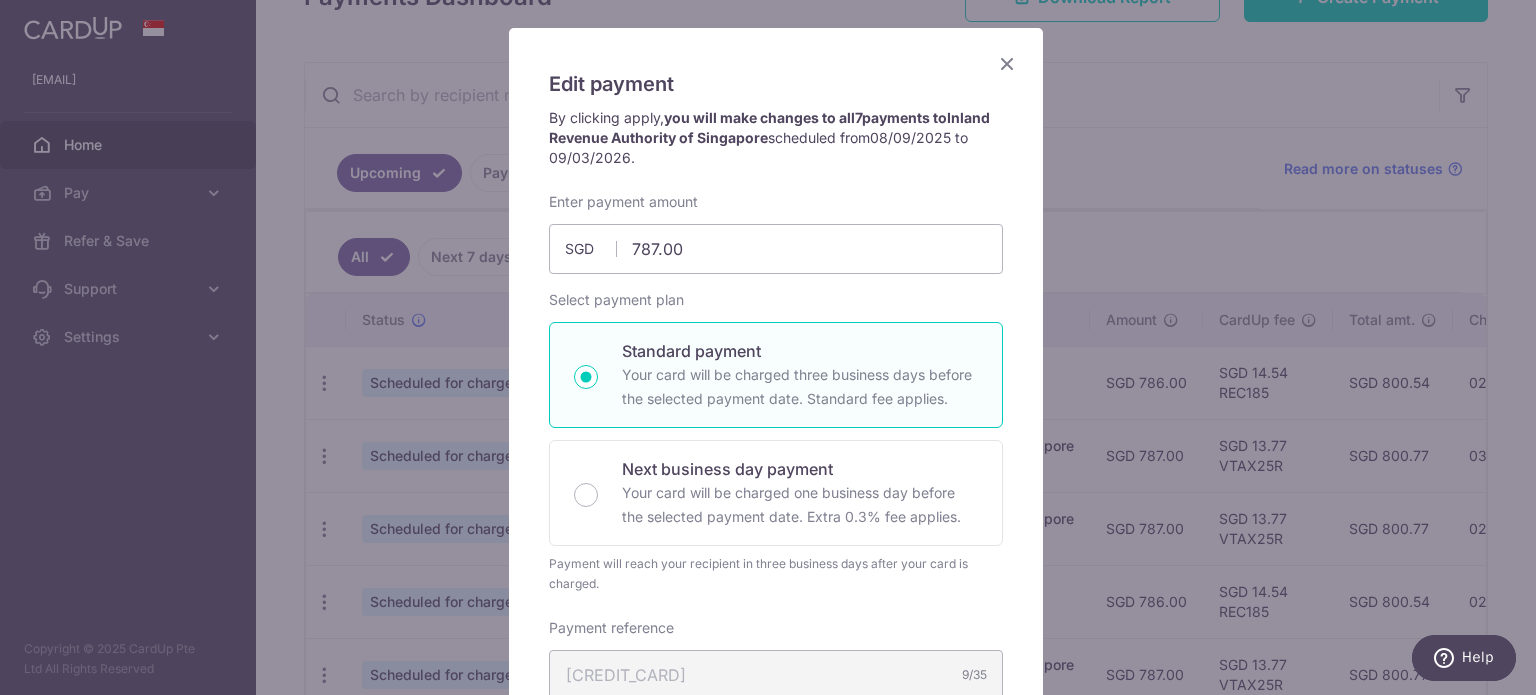 scroll, scrollTop: 0, scrollLeft: 0, axis: both 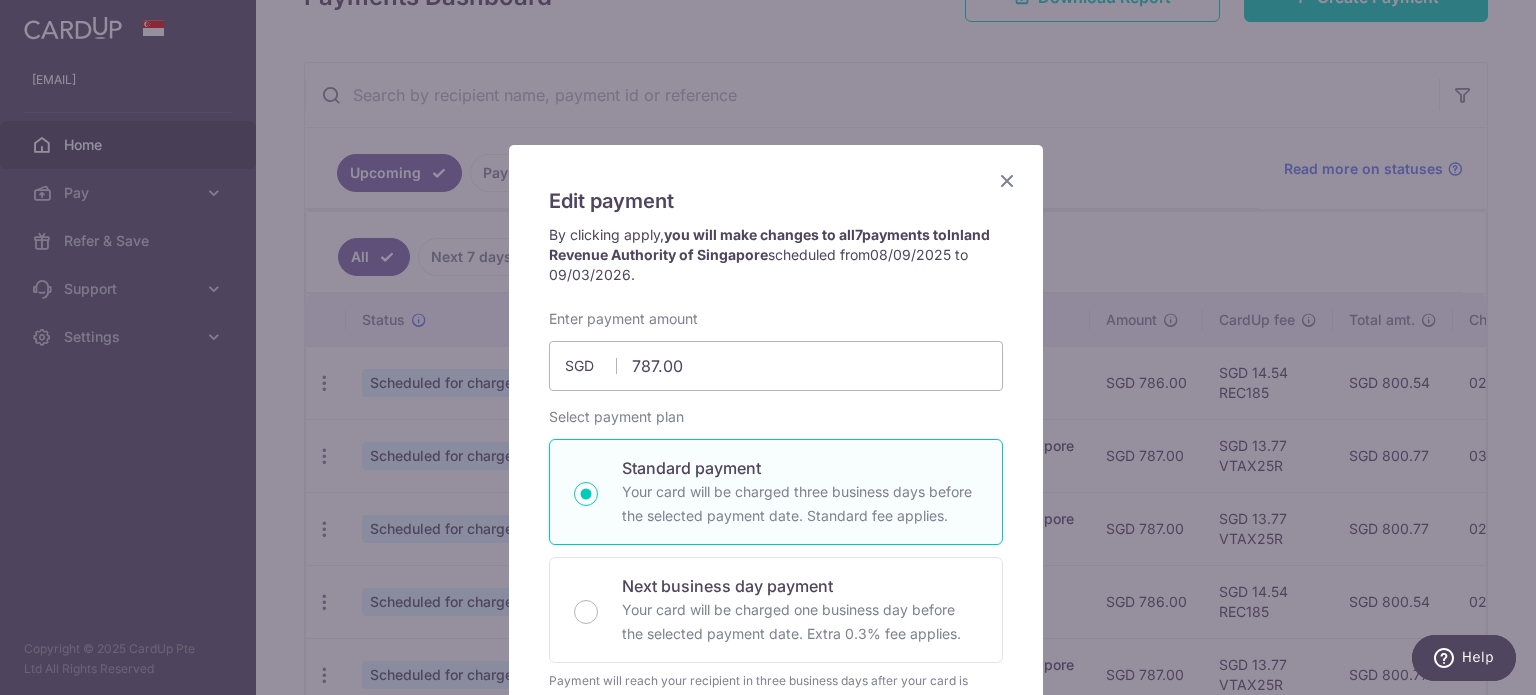 click at bounding box center (1007, 180) 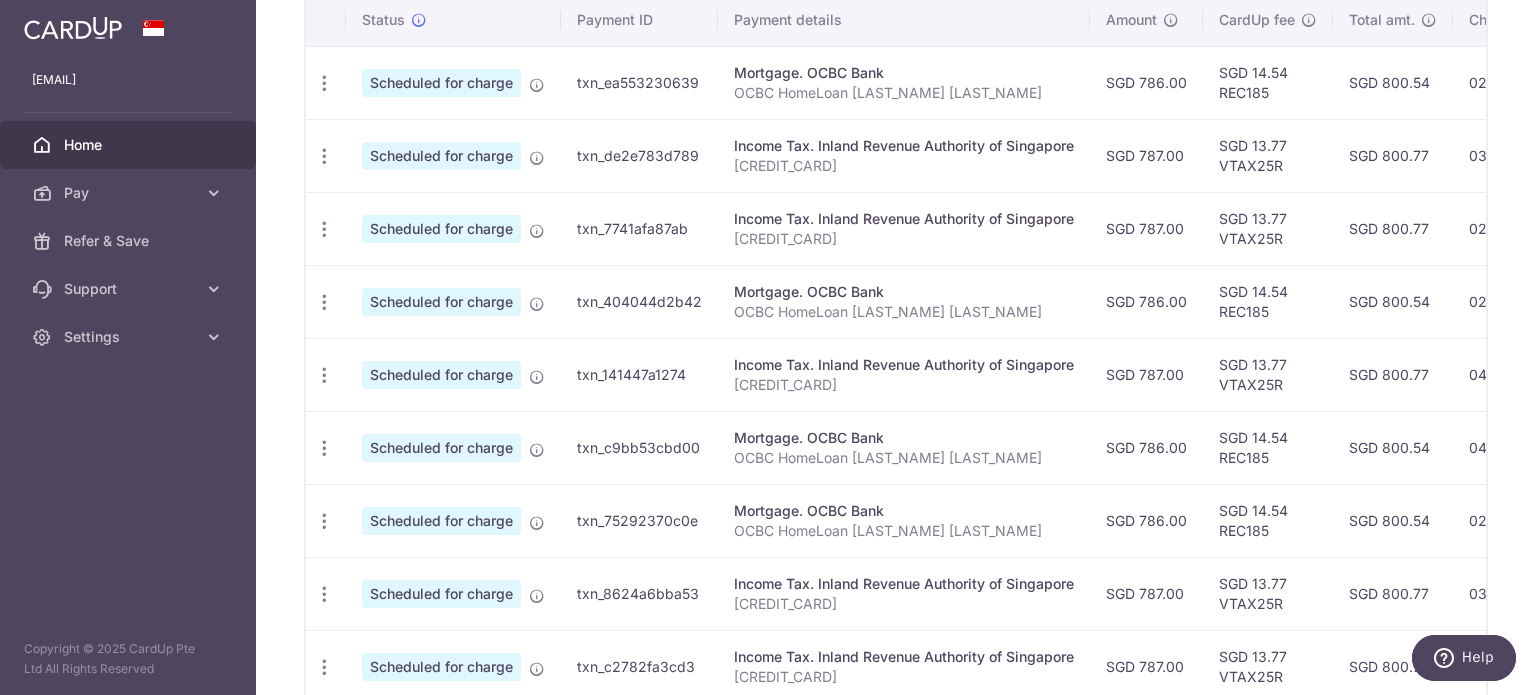 scroll, scrollTop: 832, scrollLeft: 0, axis: vertical 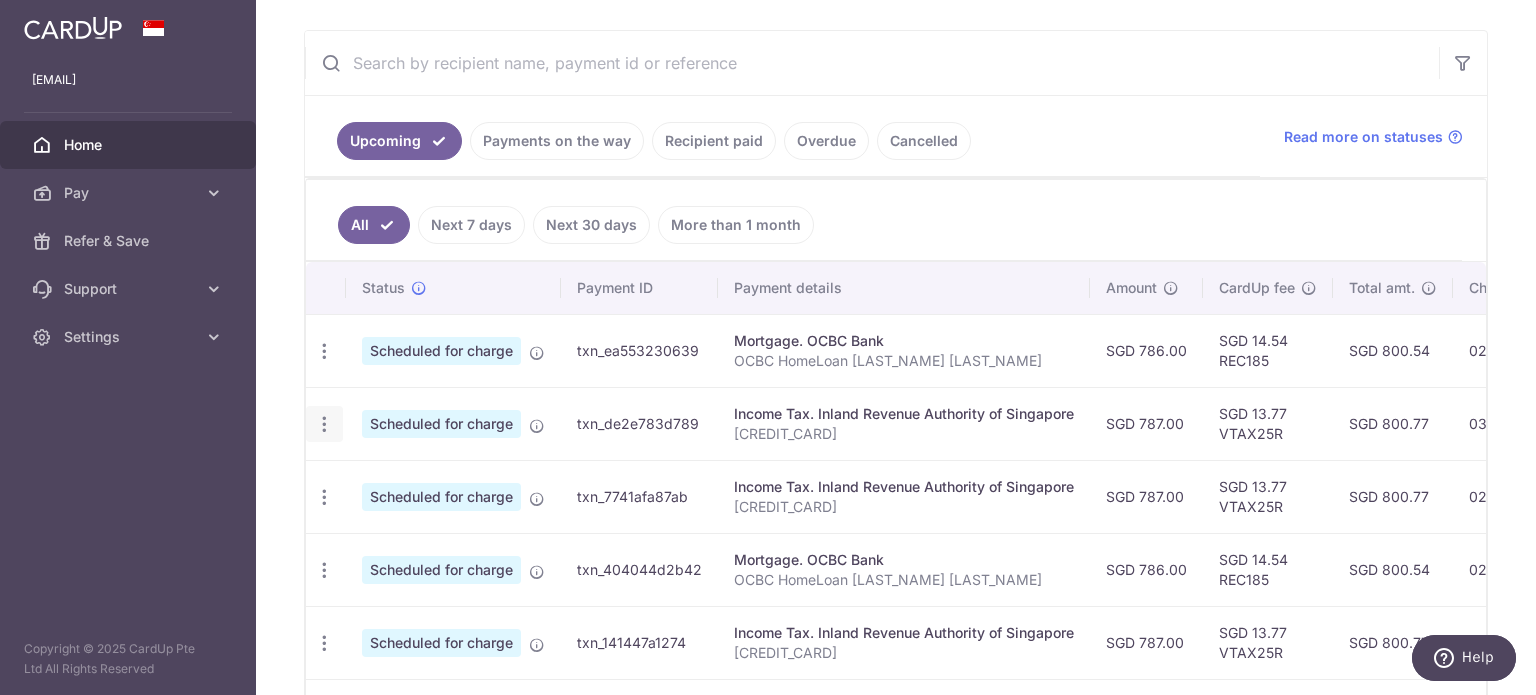 click at bounding box center [324, 351] 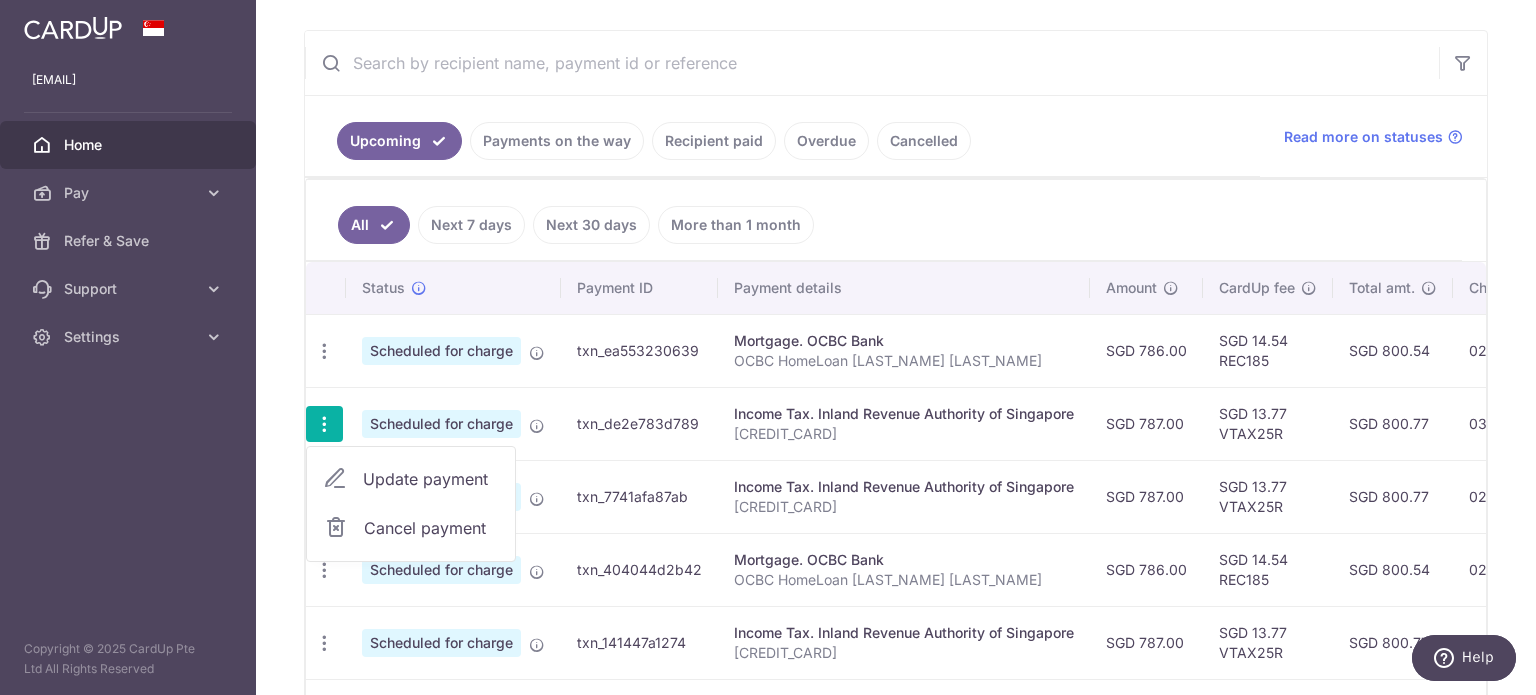 click on "Update payment" at bounding box center [431, 479] 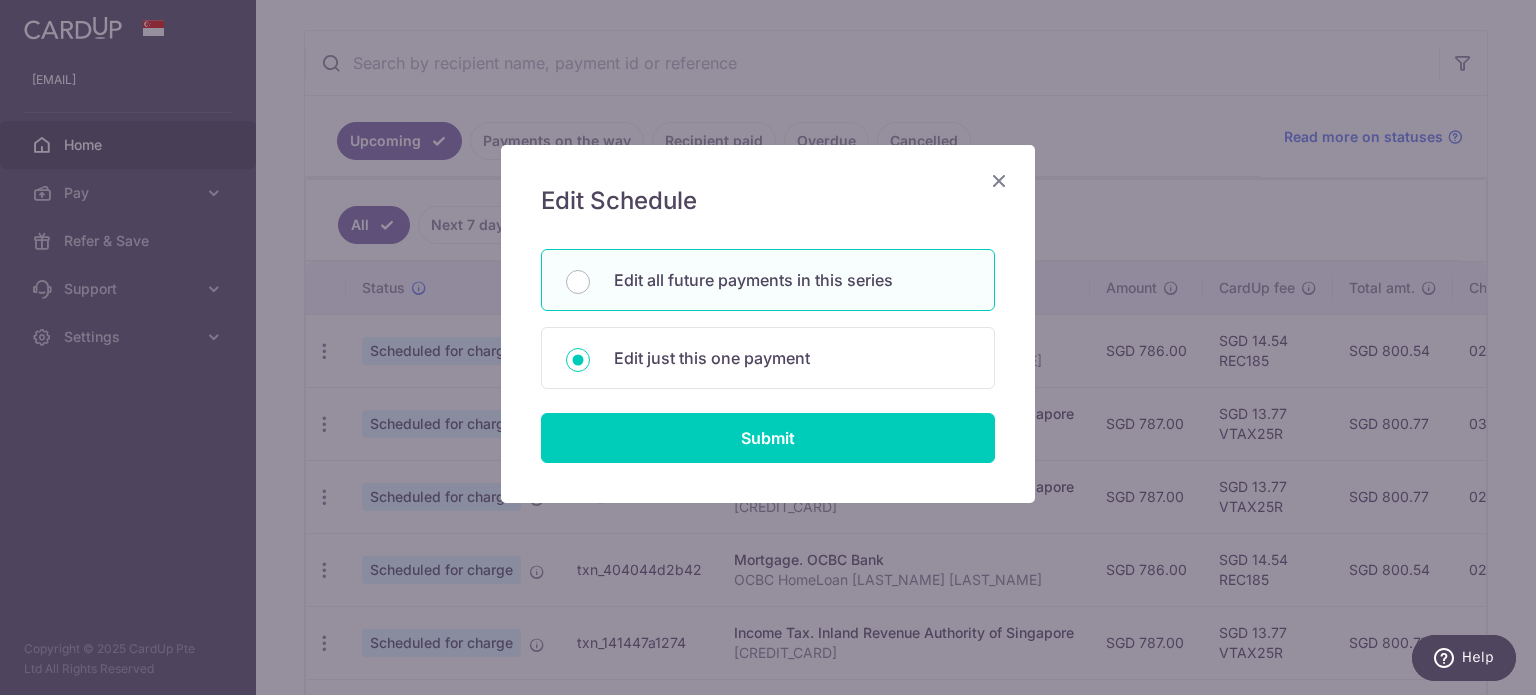 click on "Edit all future payments in this series" at bounding box center (792, 280) 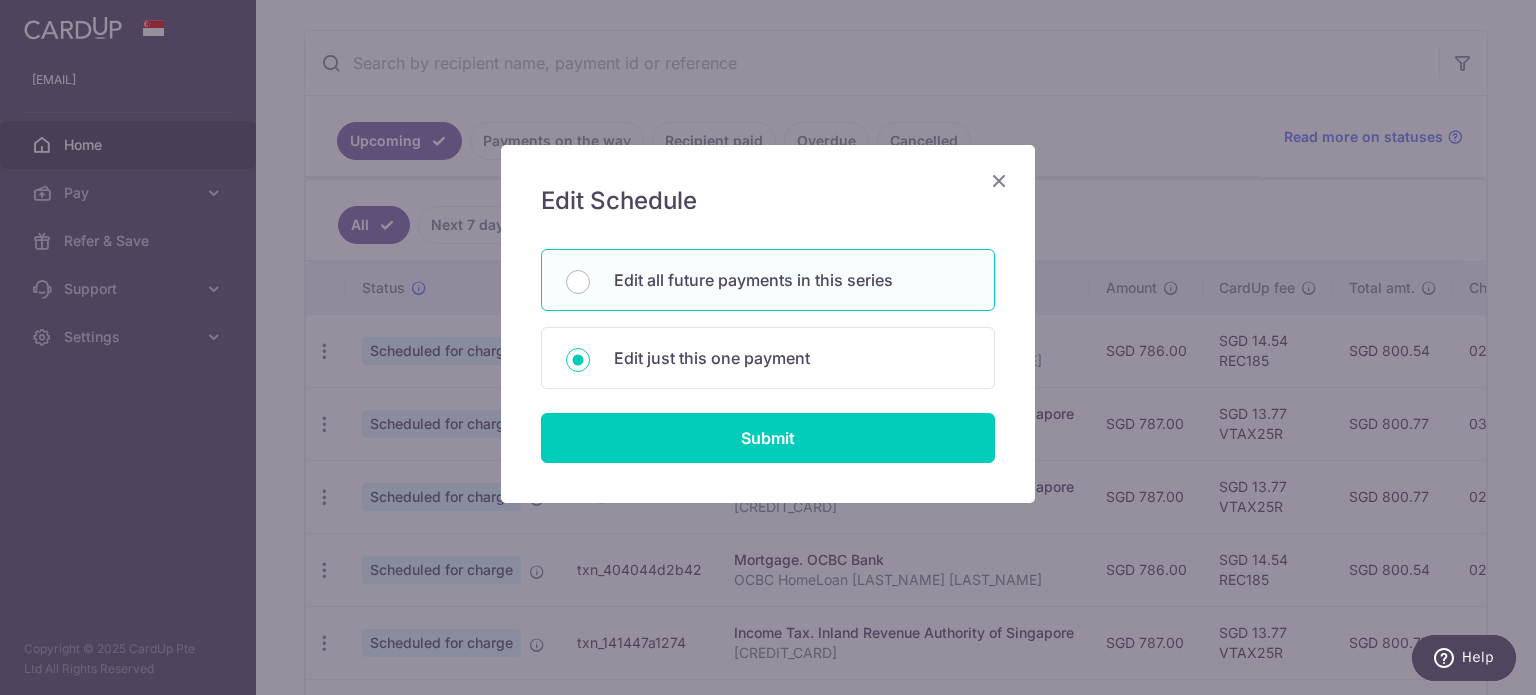 click on "Edit all future payments in this series" at bounding box center [578, 282] 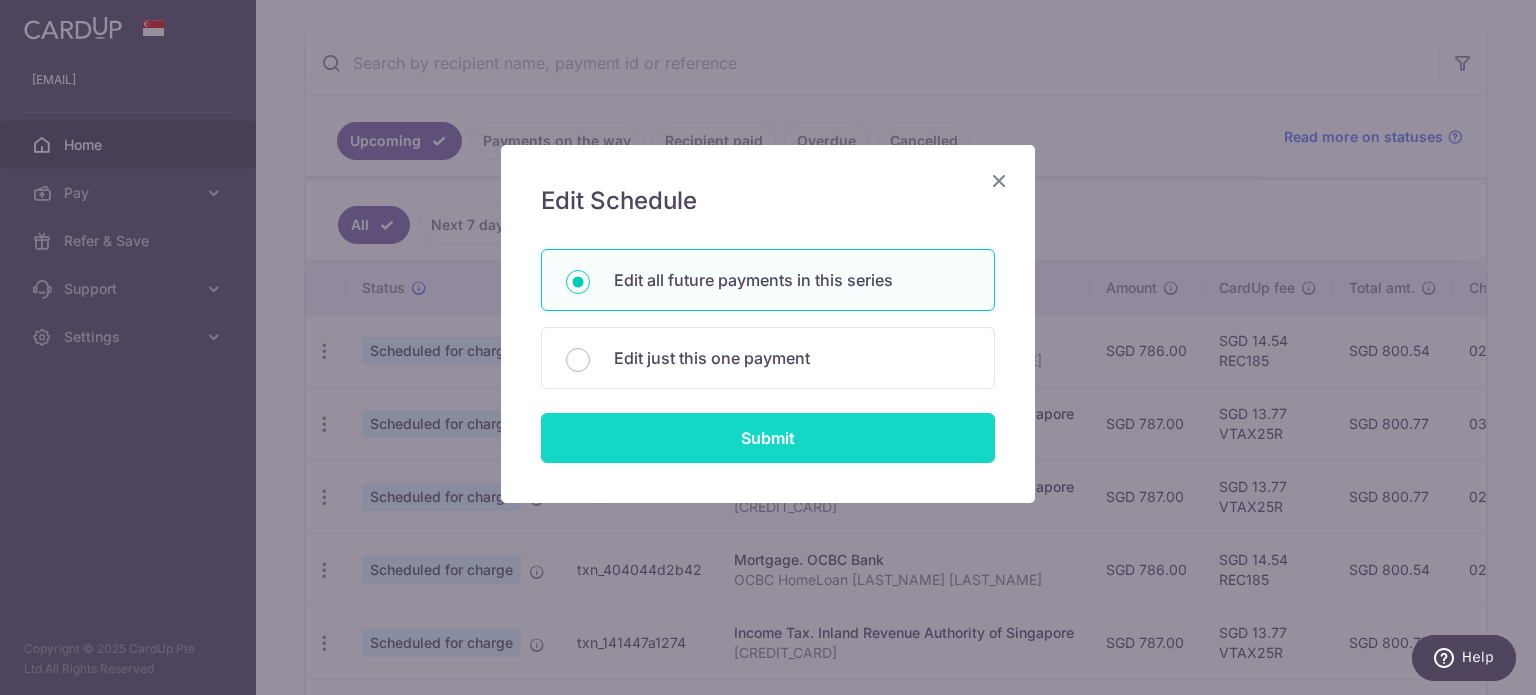 click on "Submit" at bounding box center [768, 438] 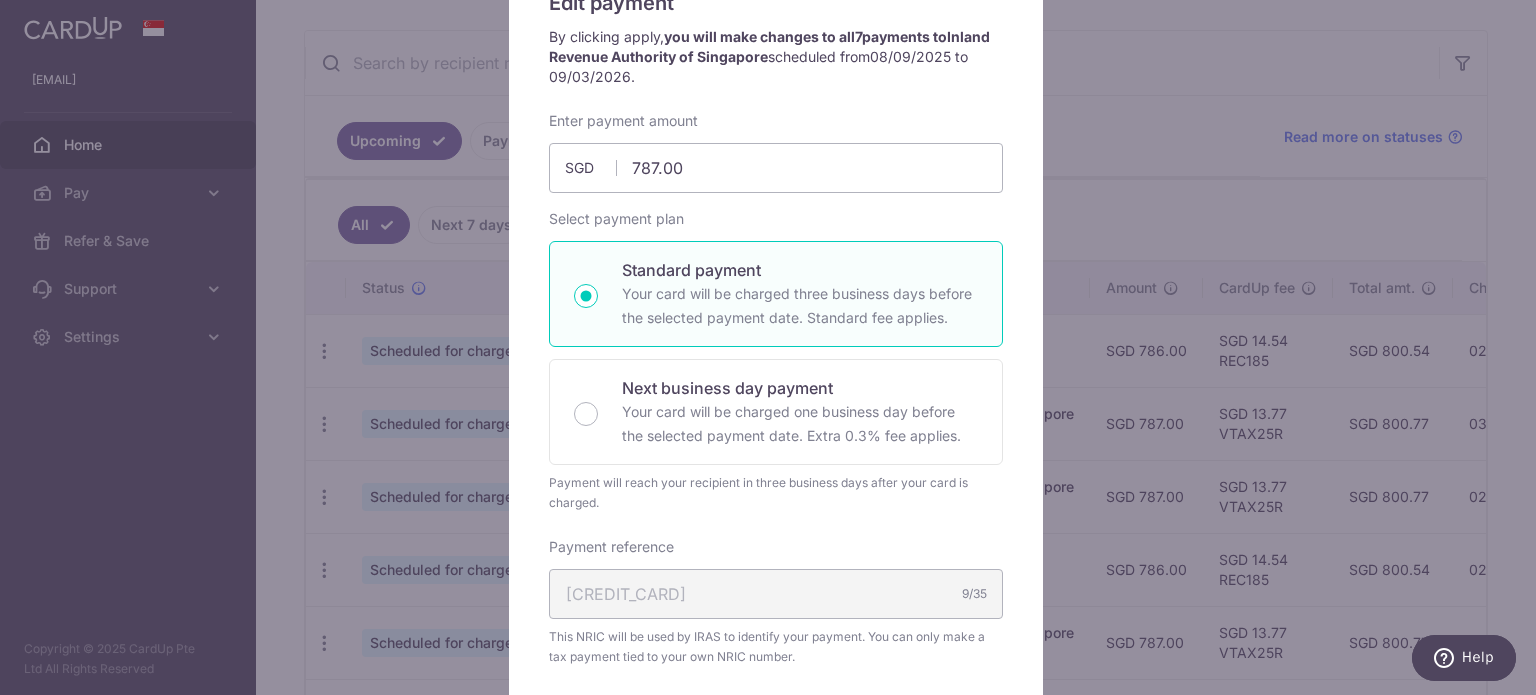 scroll, scrollTop: 200, scrollLeft: 0, axis: vertical 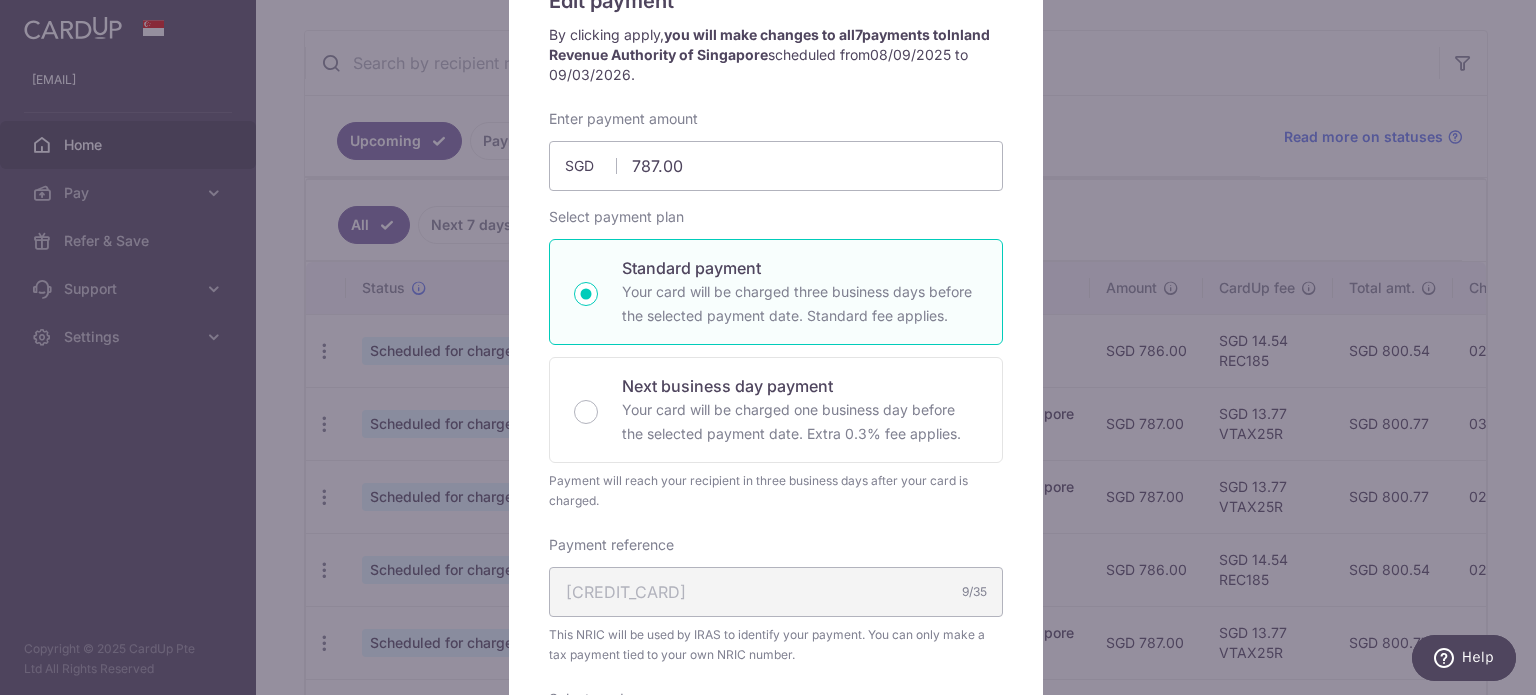 click on "Your card will be charged one business day before the selected payment date. Extra 0.3% fee applies." at bounding box center (800, 422) 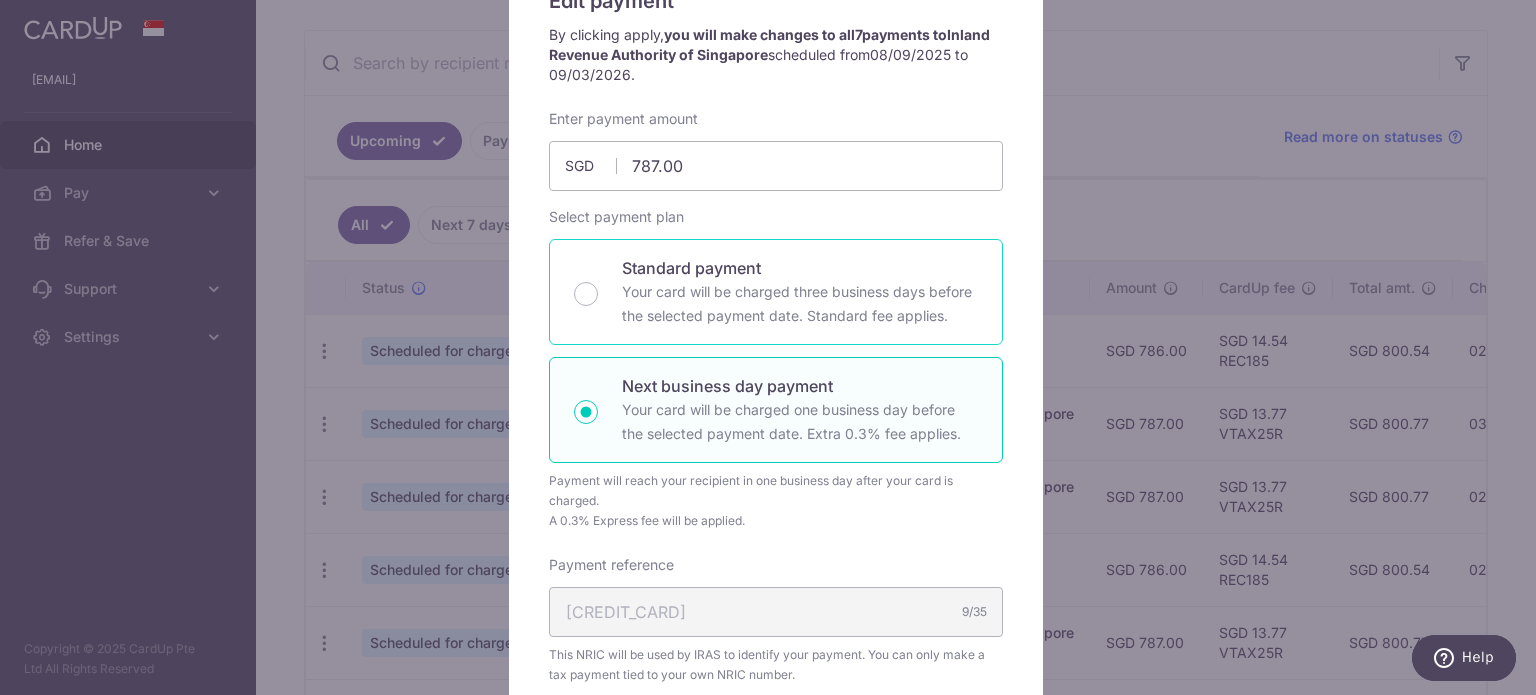 click on "Your card will be charged three  business days before the selected payment date. Standard fee applies." at bounding box center [800, 304] 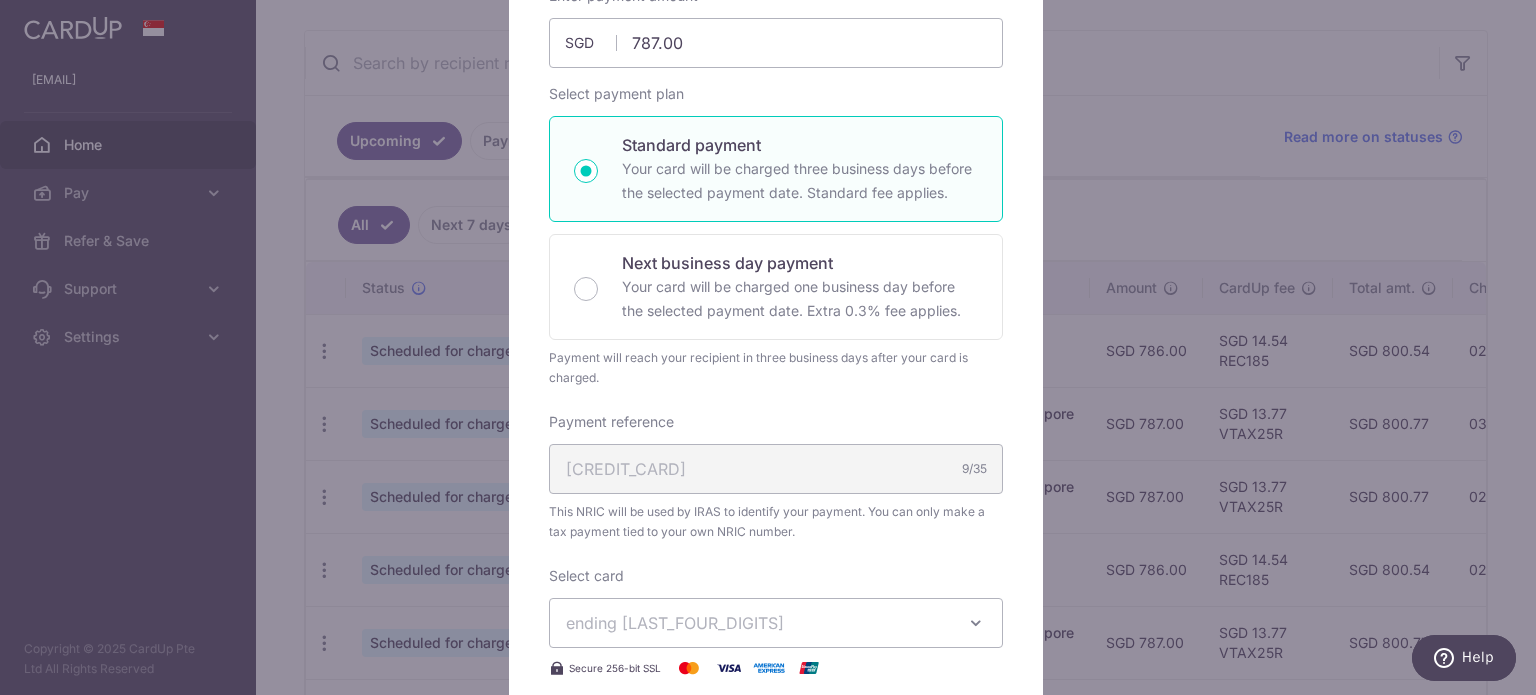 scroll, scrollTop: 123, scrollLeft: 0, axis: vertical 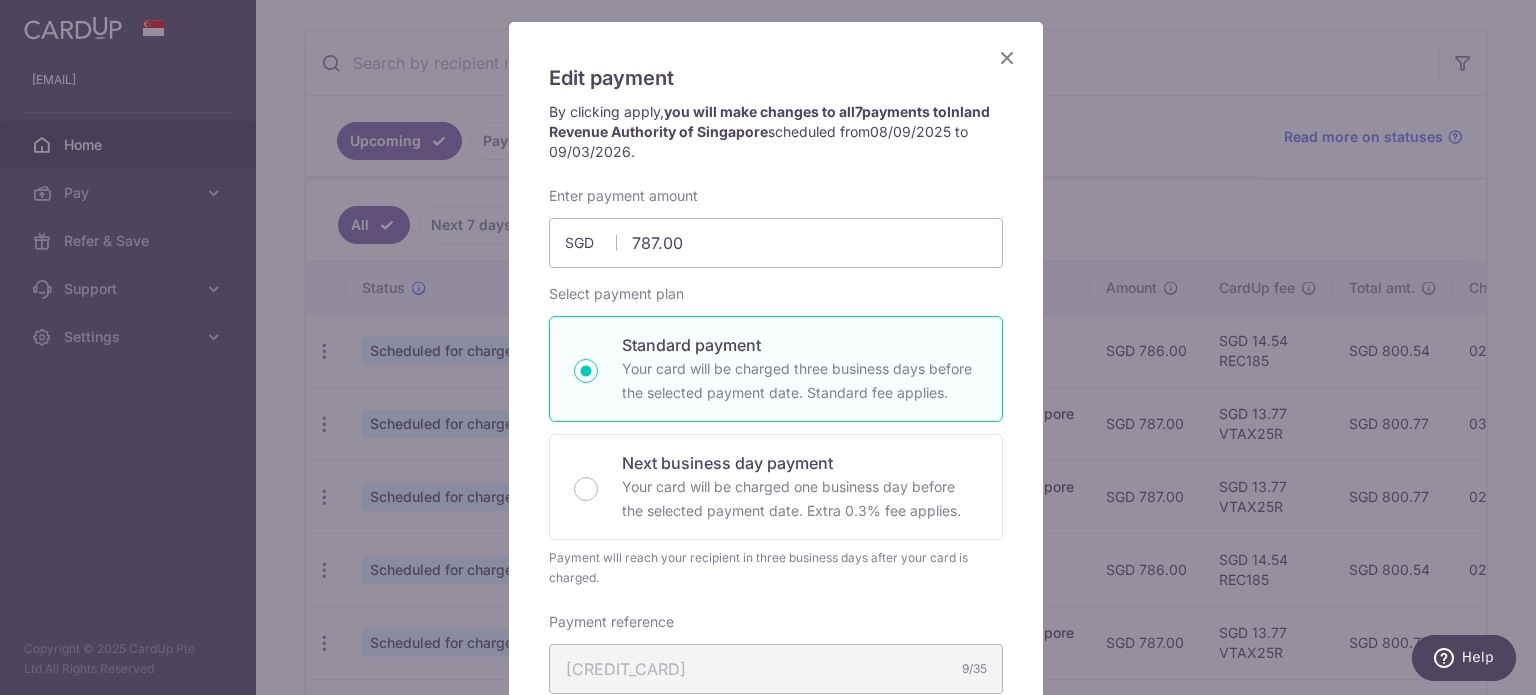 click at bounding box center [1007, 57] 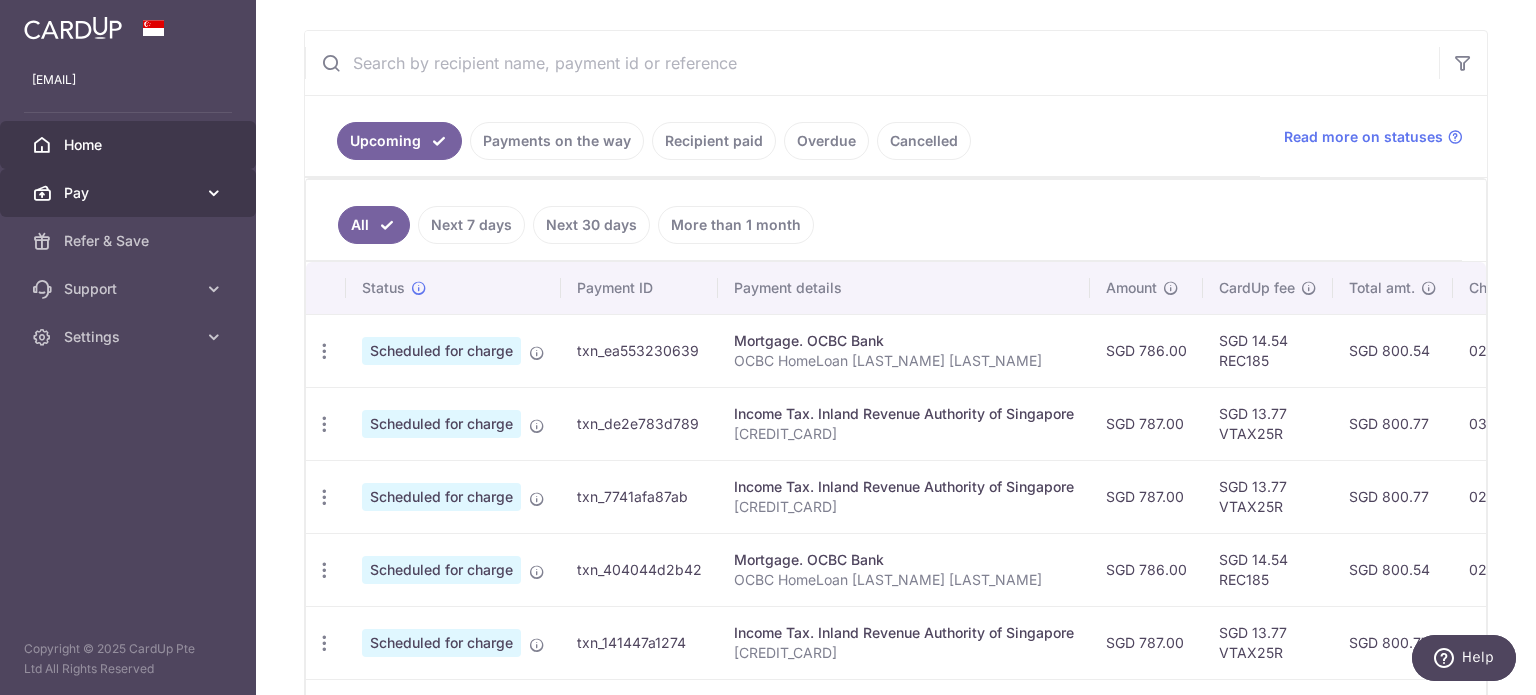 click on "Pay" at bounding box center [130, 193] 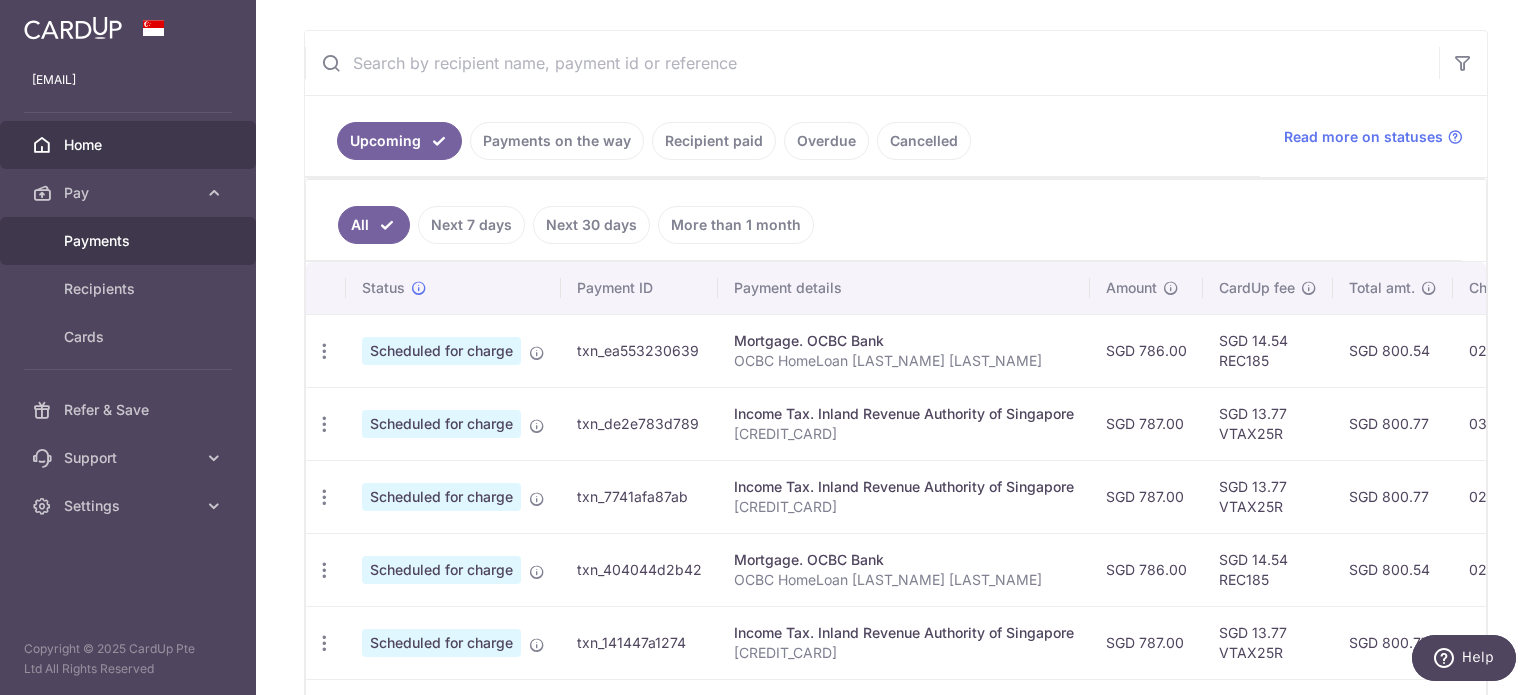 click on "Payments" at bounding box center (130, 241) 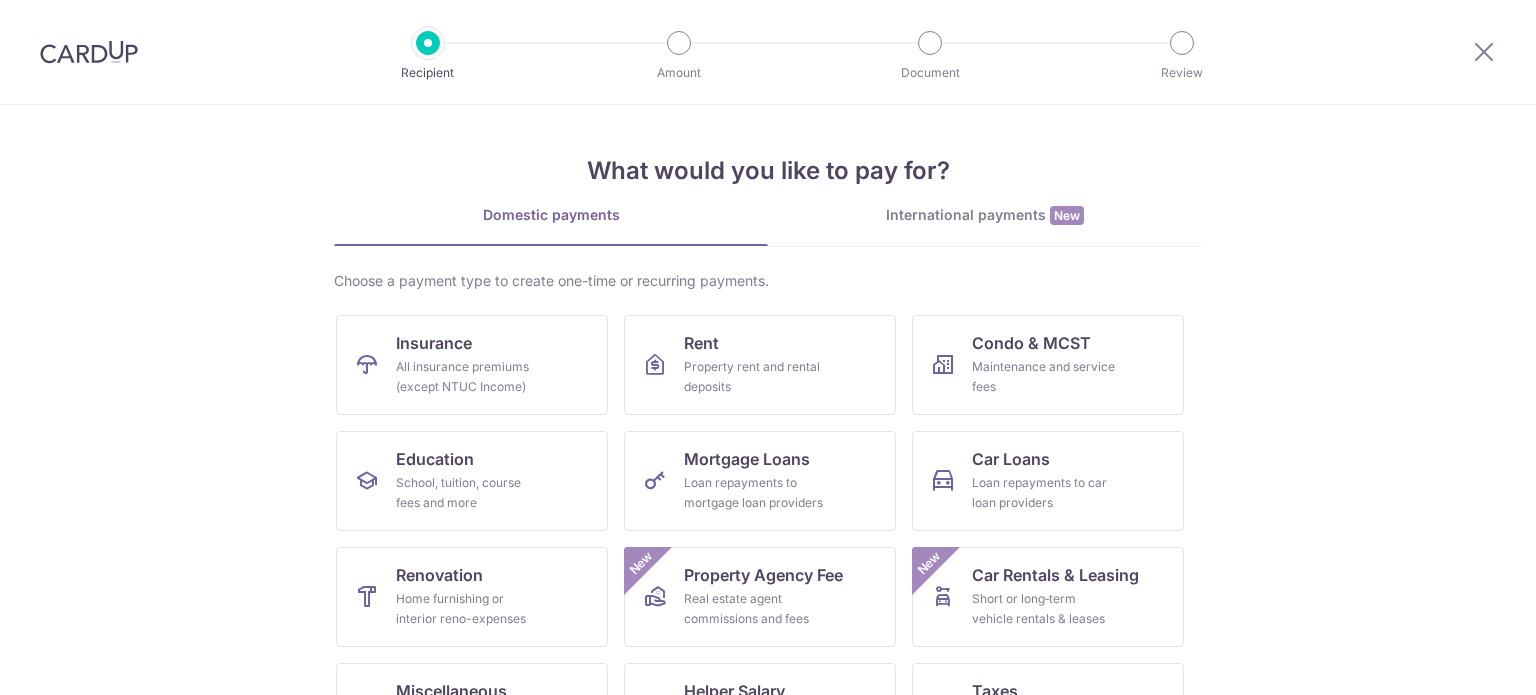 scroll, scrollTop: 0, scrollLeft: 0, axis: both 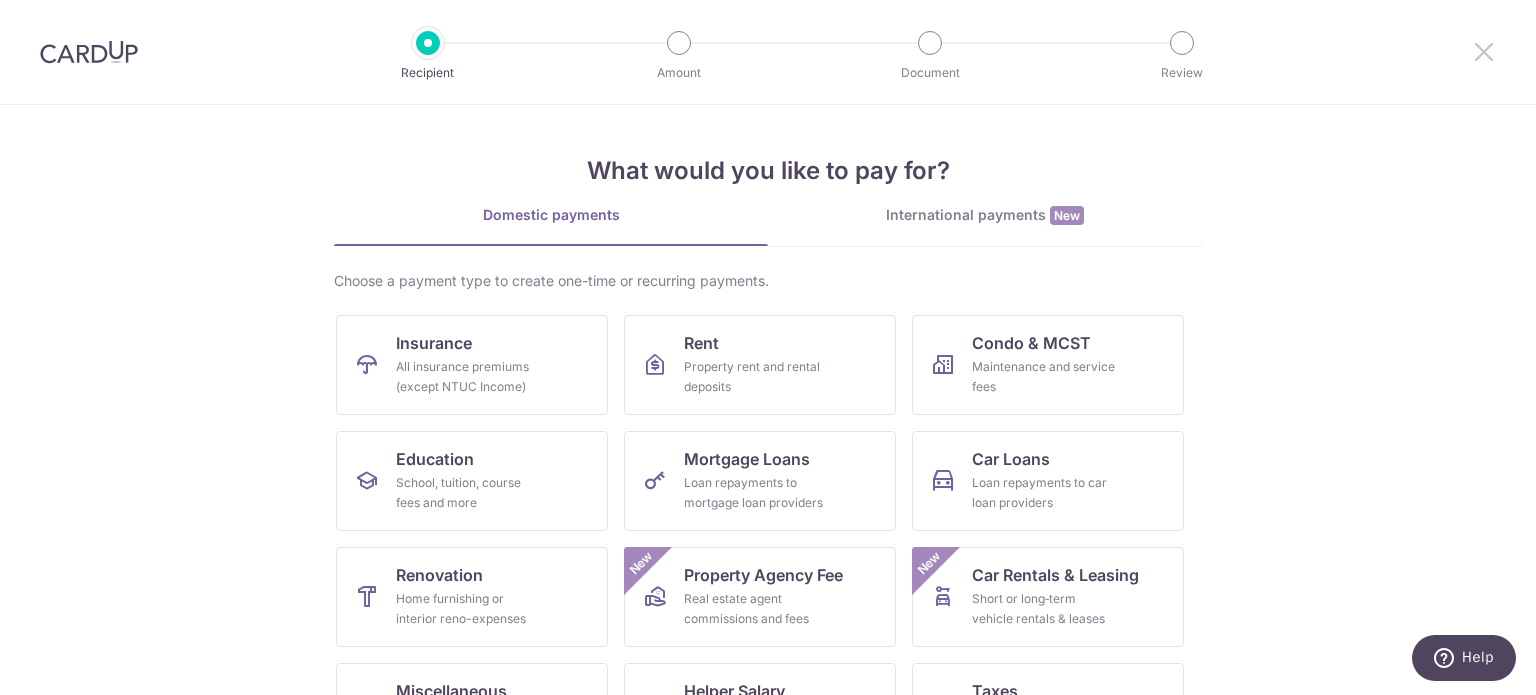 click at bounding box center [1484, 51] 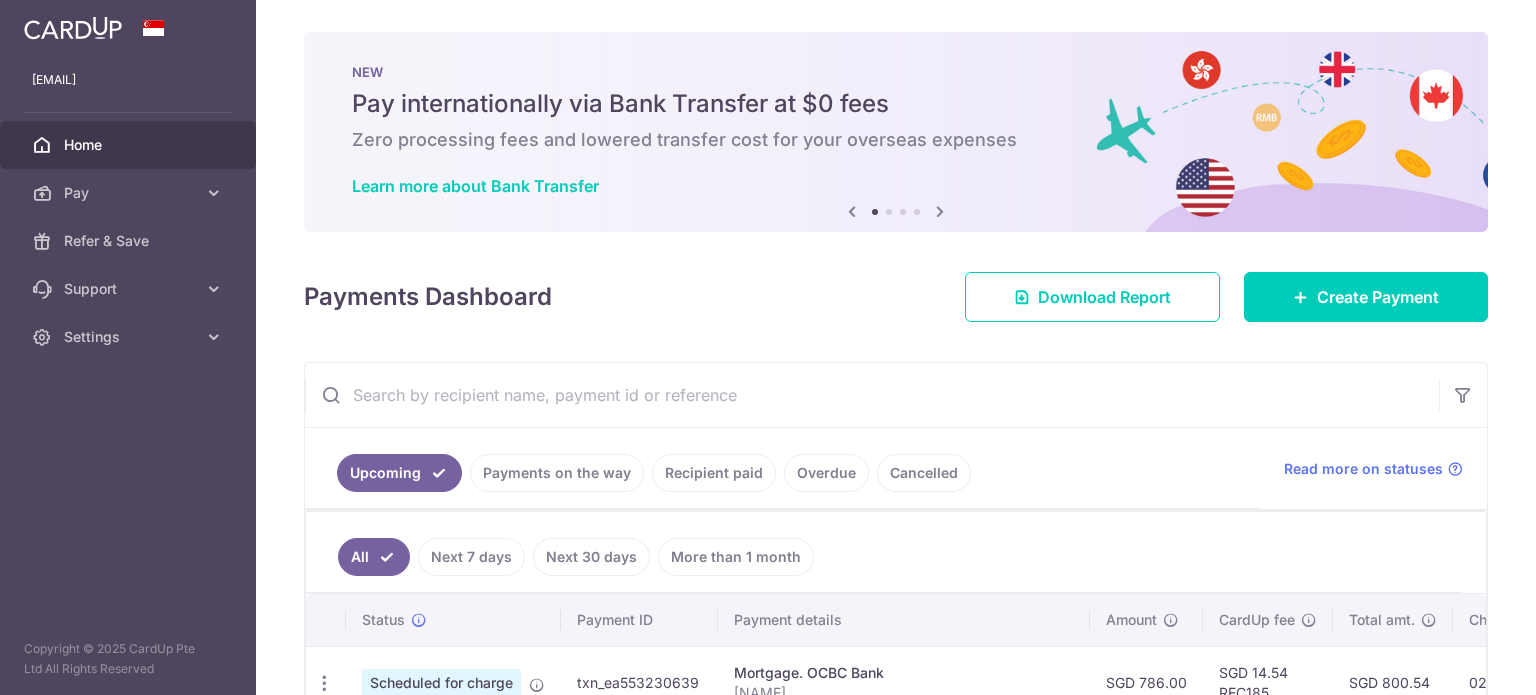 scroll, scrollTop: 0, scrollLeft: 0, axis: both 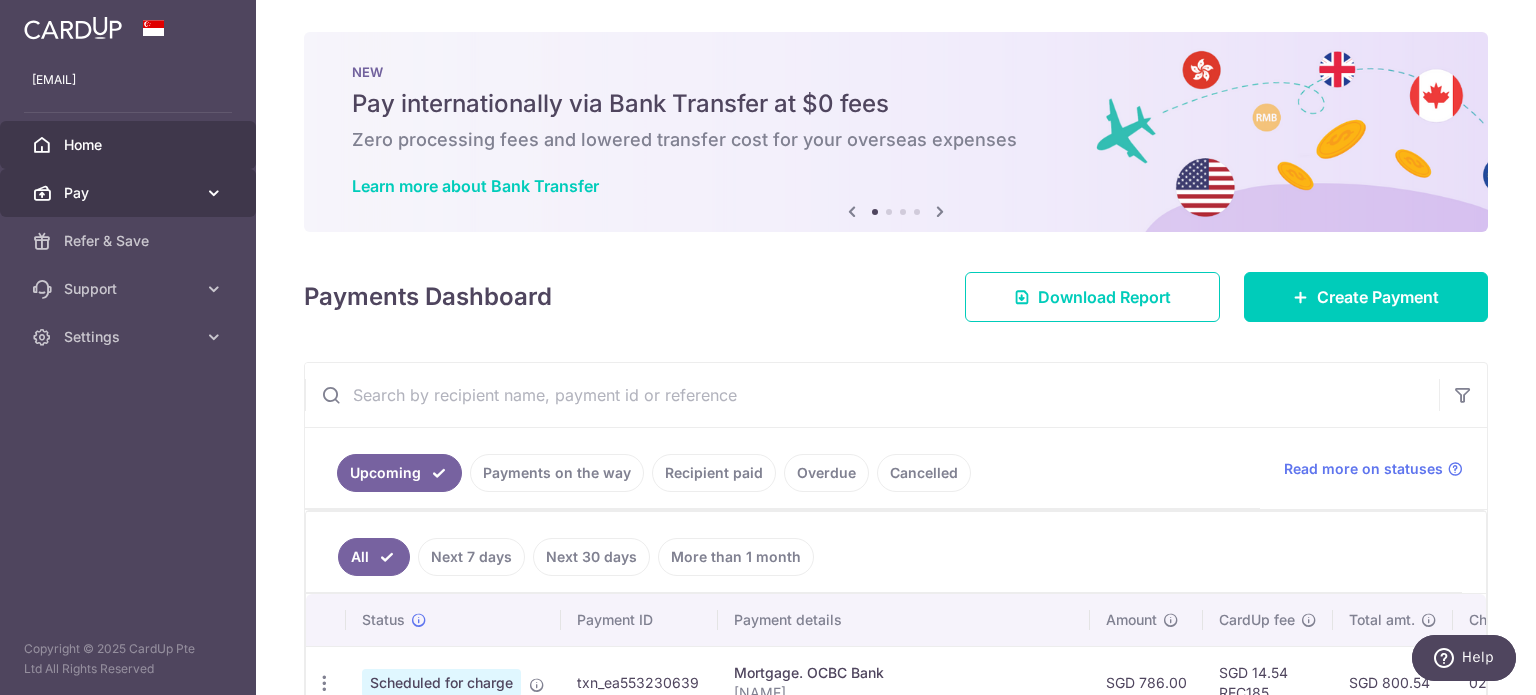 drag, startPoint x: 75, startPoint y: 195, endPoint x: 91, endPoint y: 199, distance: 16.492422 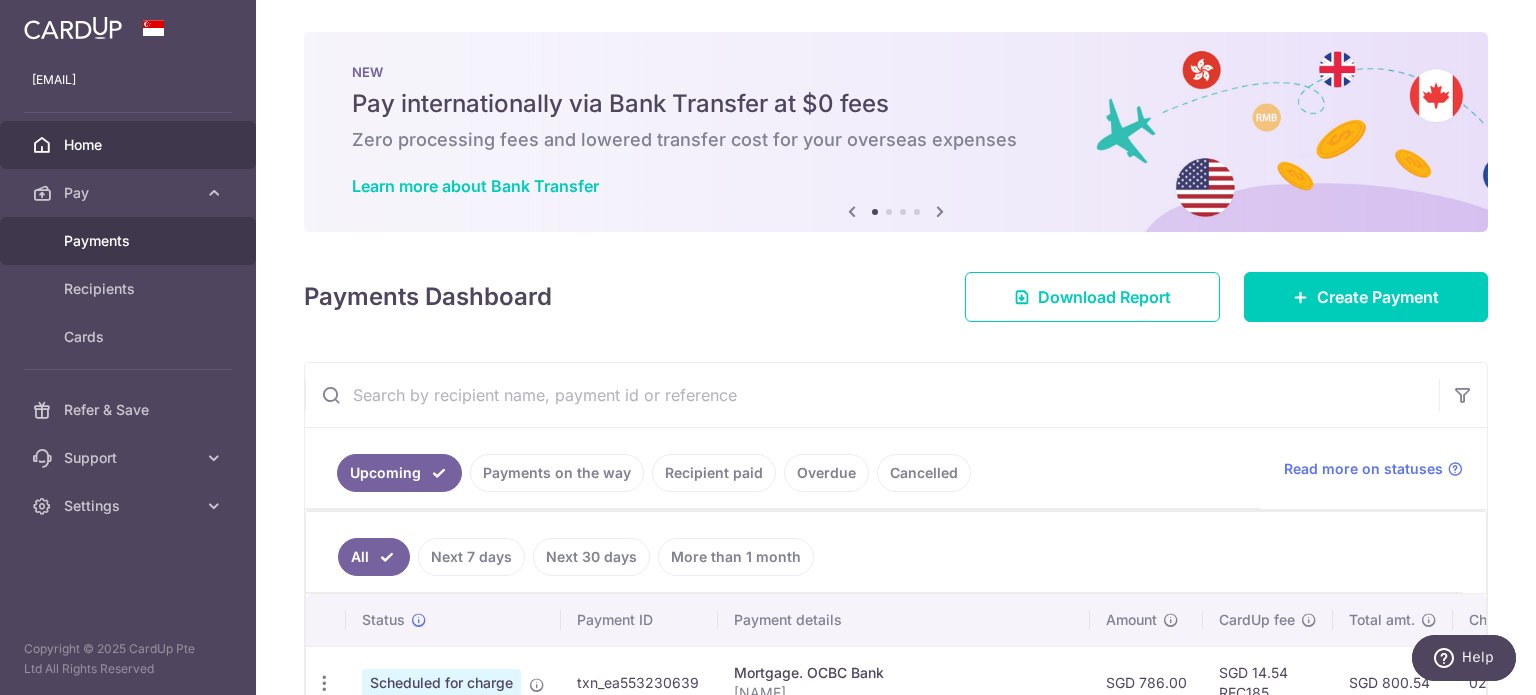 click on "Payments" at bounding box center (128, 241) 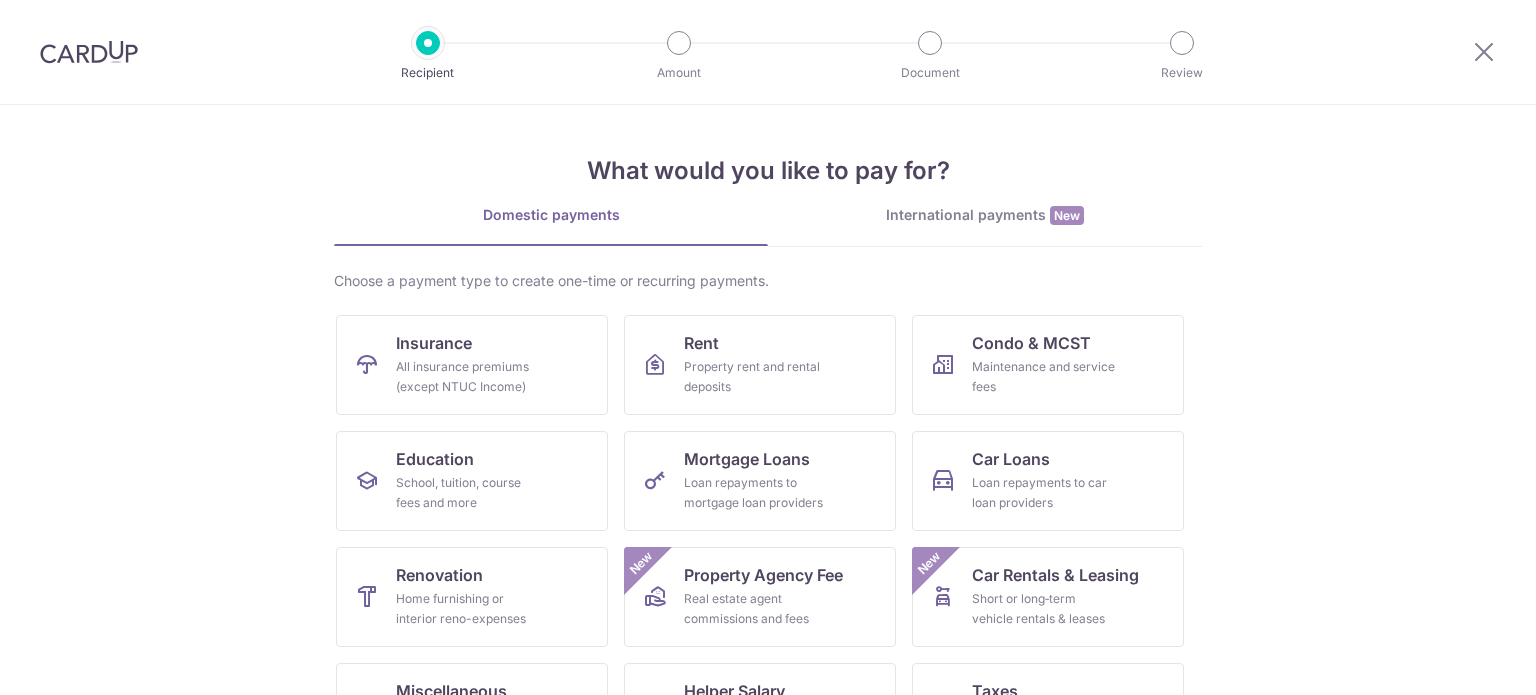 scroll, scrollTop: 0, scrollLeft: 0, axis: both 